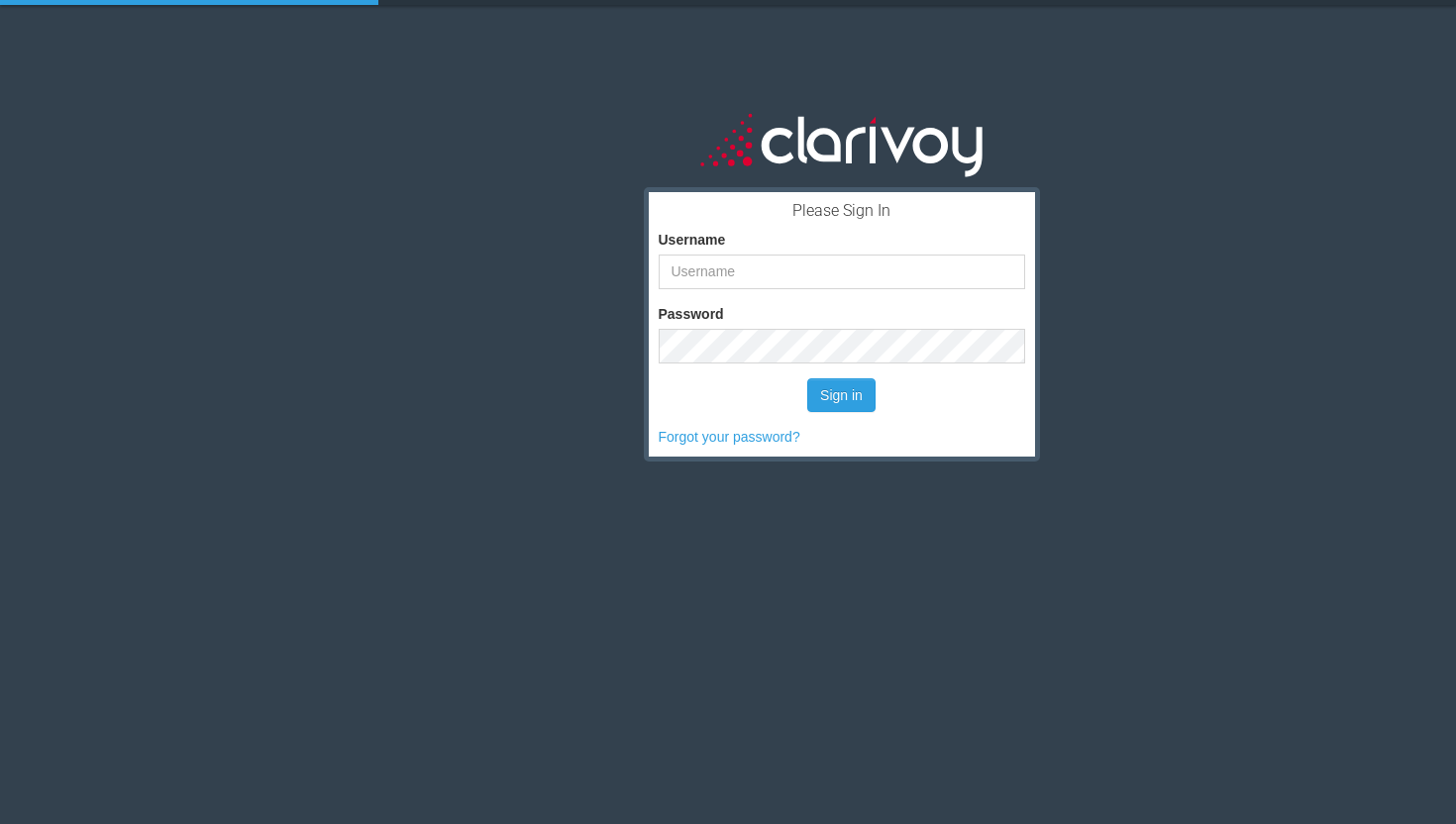 scroll, scrollTop: 0, scrollLeft: 0, axis: both 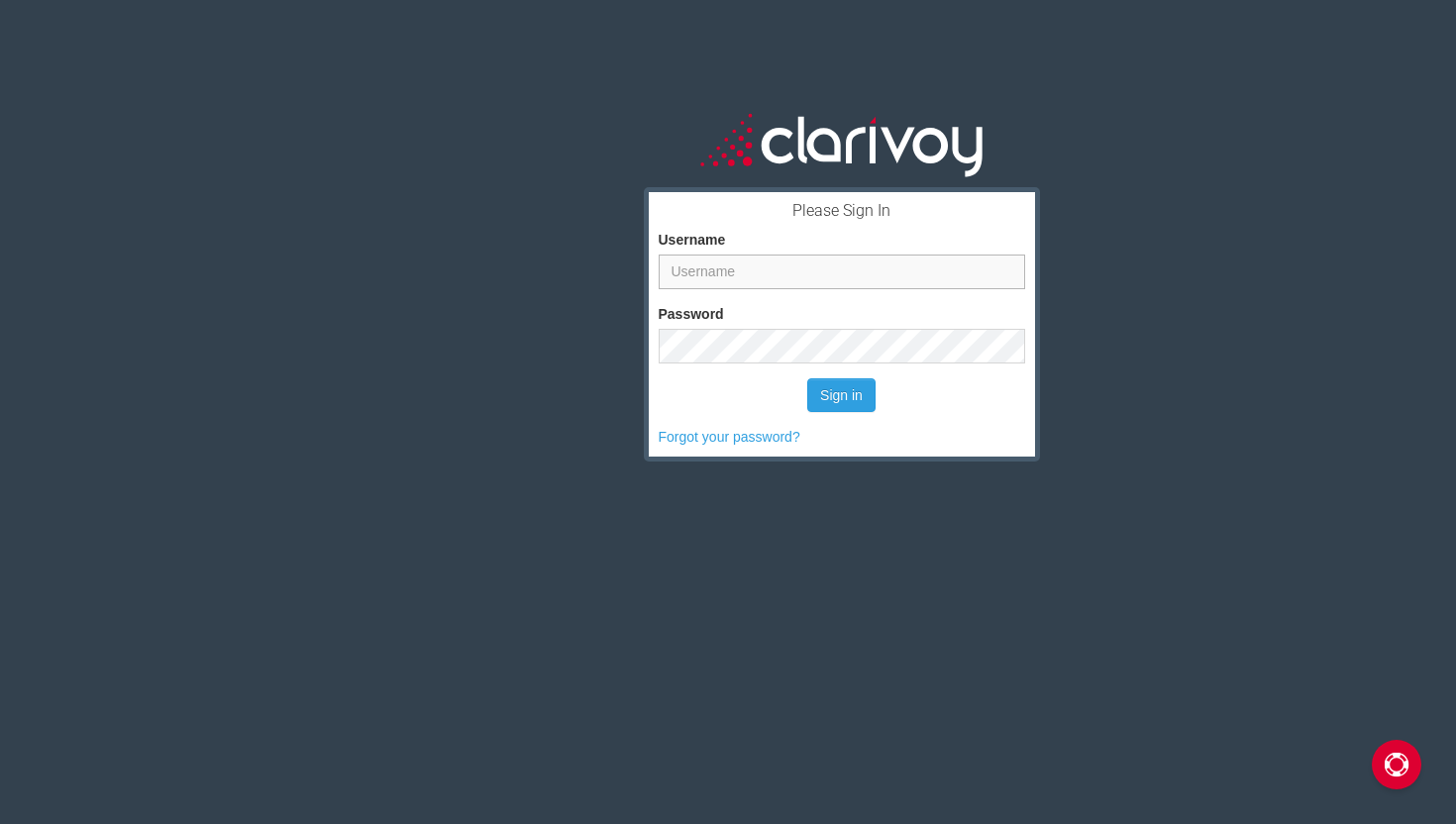 click on "Username" at bounding box center [842, 271] 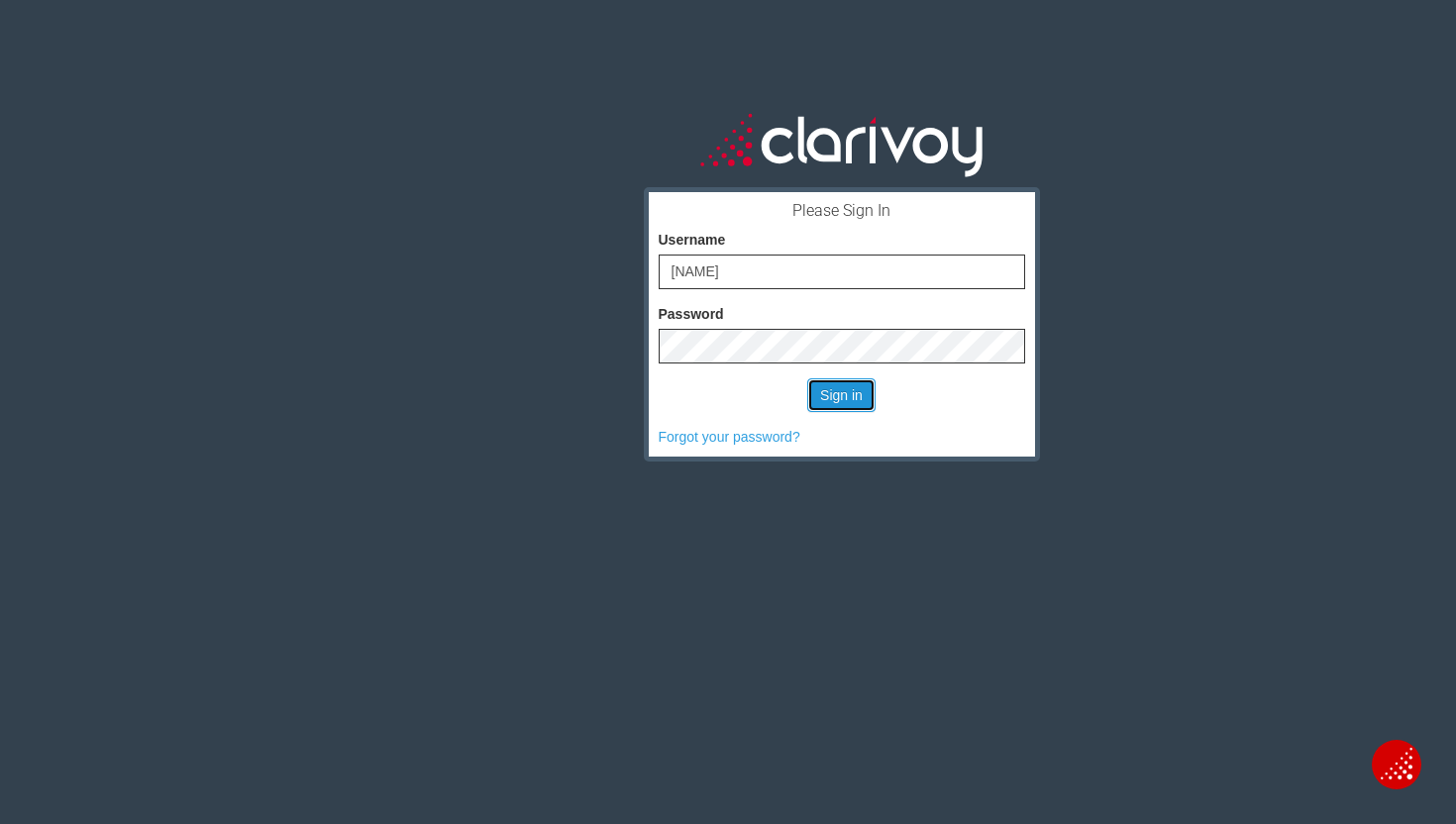 click on "Sign in" at bounding box center (841, 395) 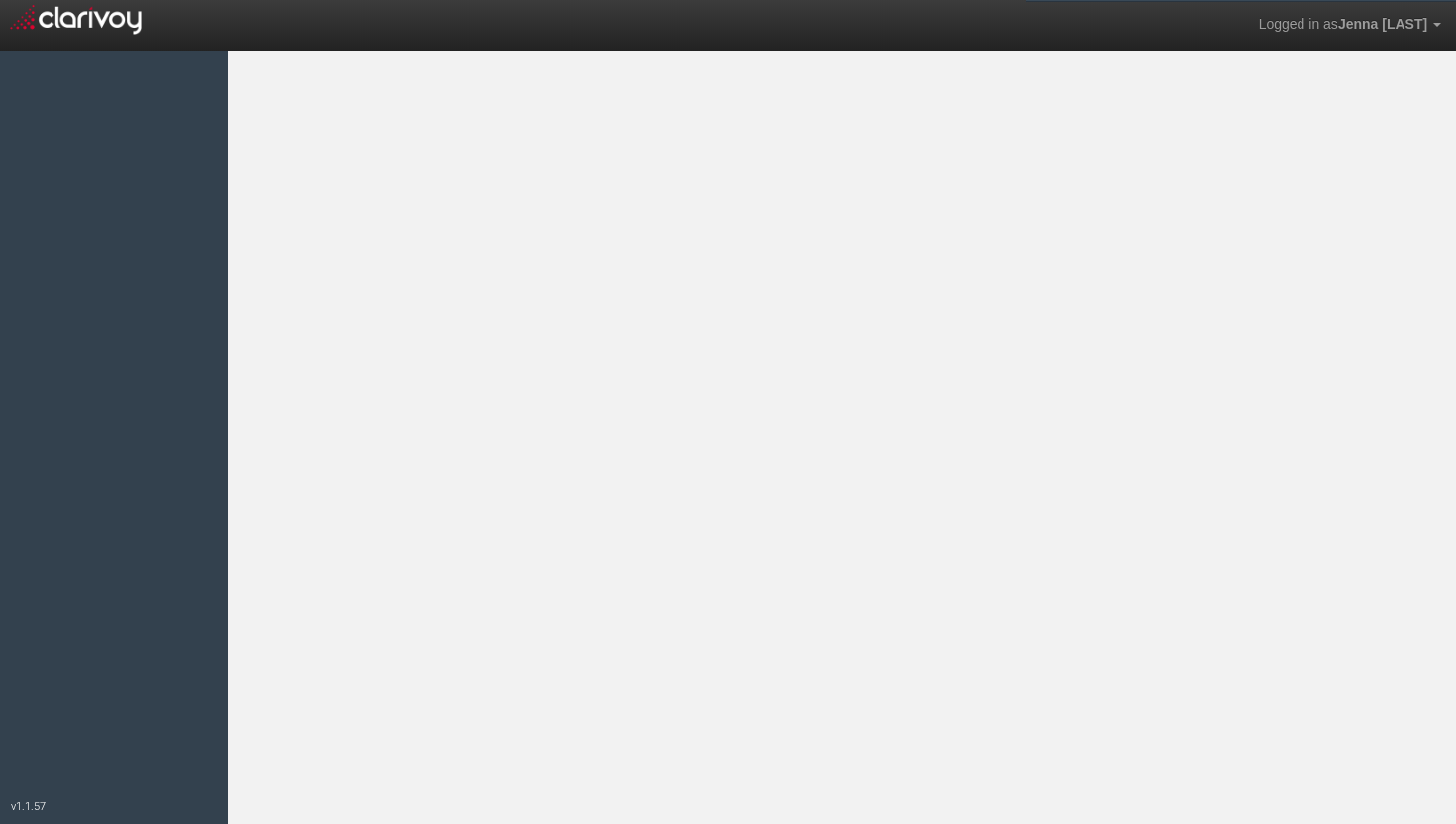 scroll, scrollTop: 0, scrollLeft: 0, axis: both 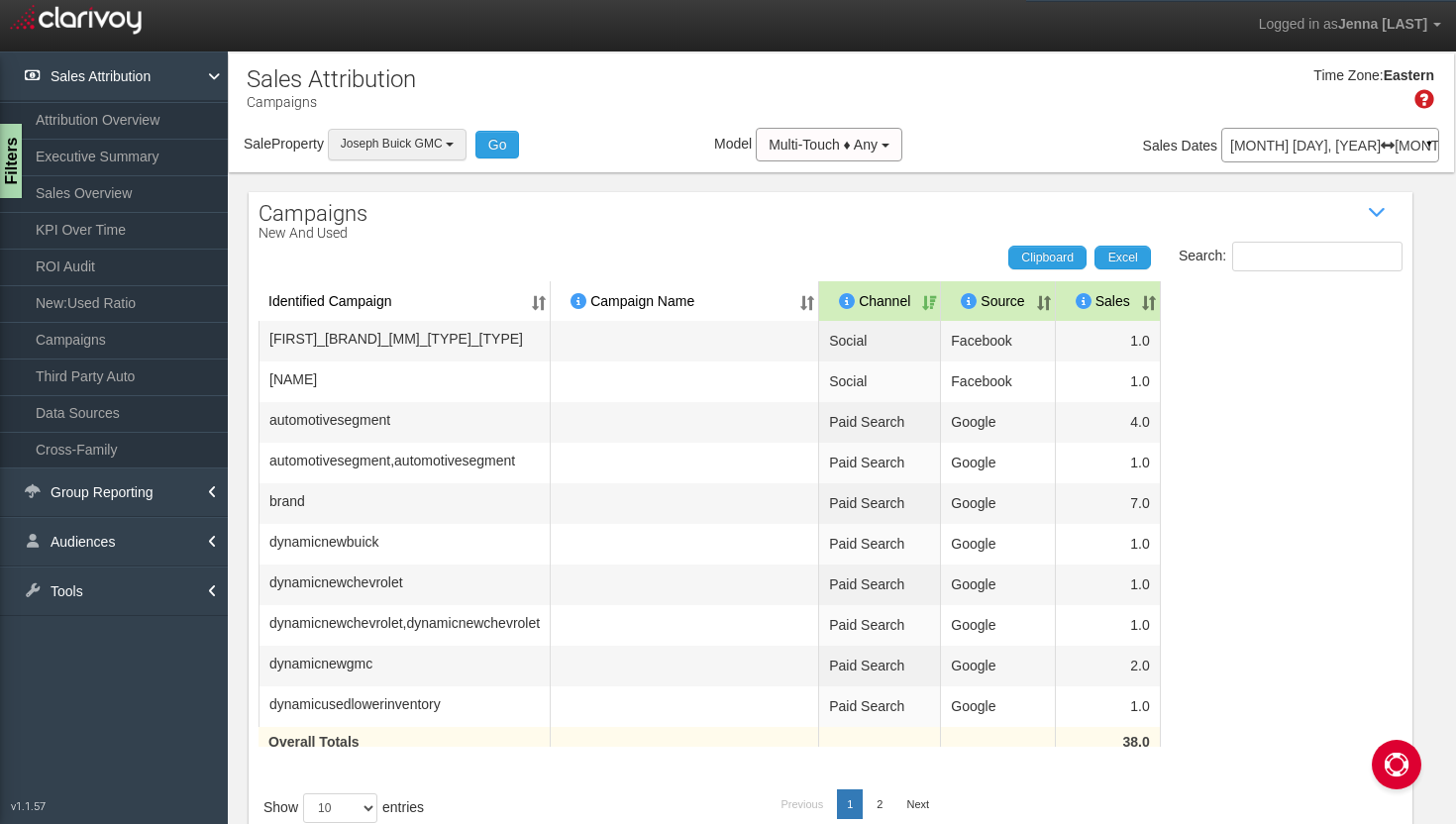 click on "Joseph Buick GMC" at bounding box center (391, 144) 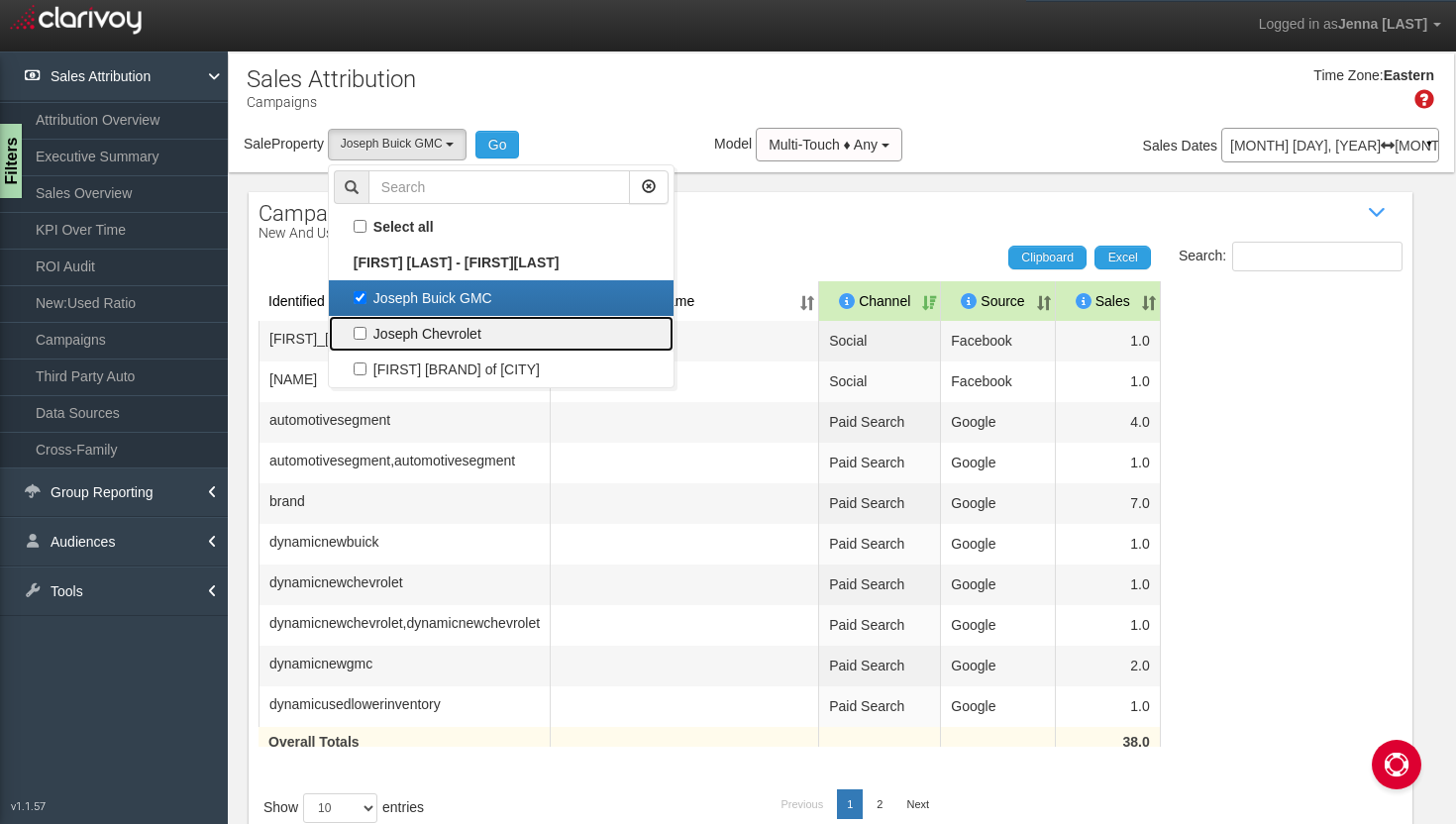 click on "Joseph Chevrolet" at bounding box center (501, 334) 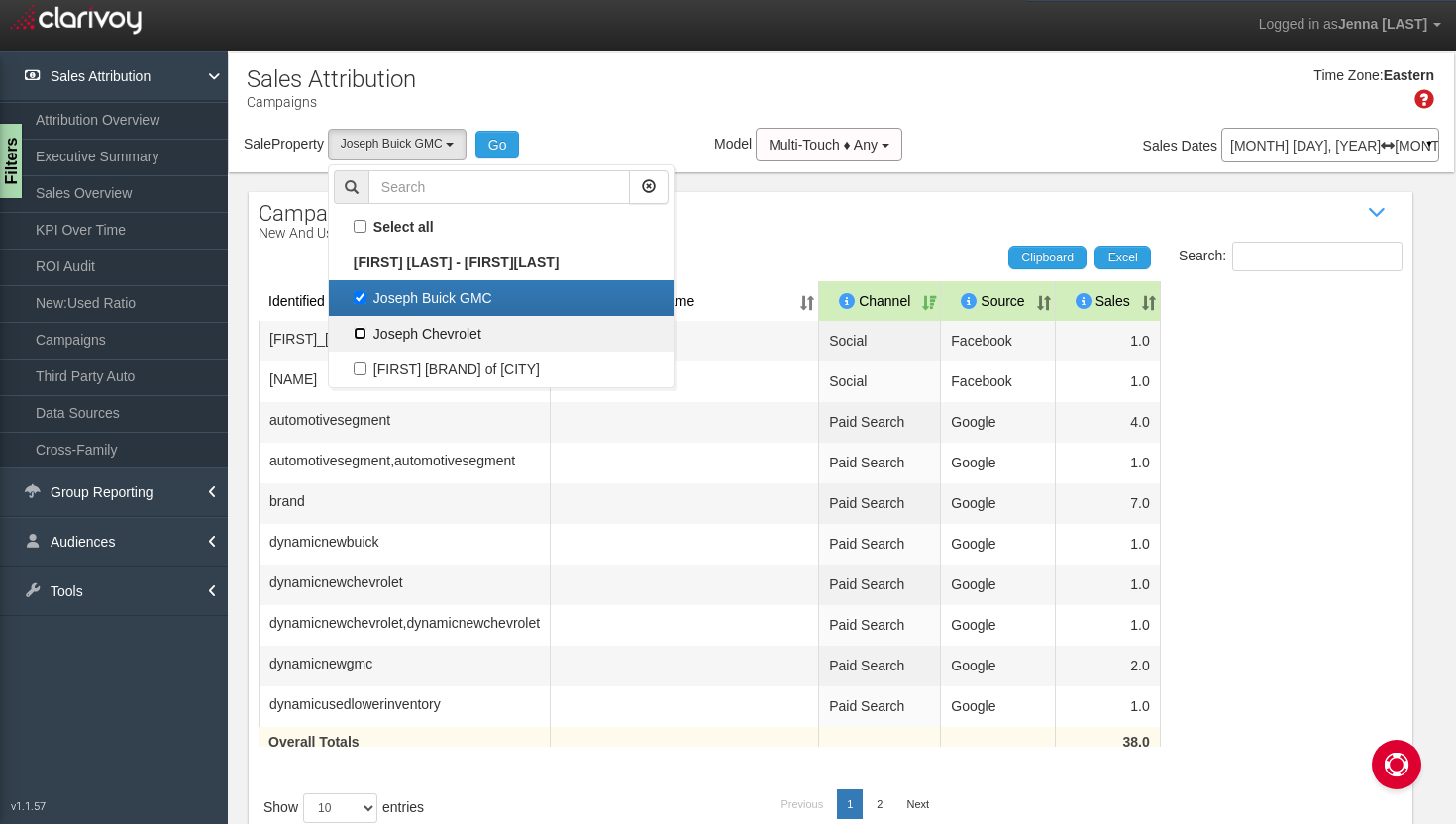 click on "Joseph Chevrolet" at bounding box center (360, 333) 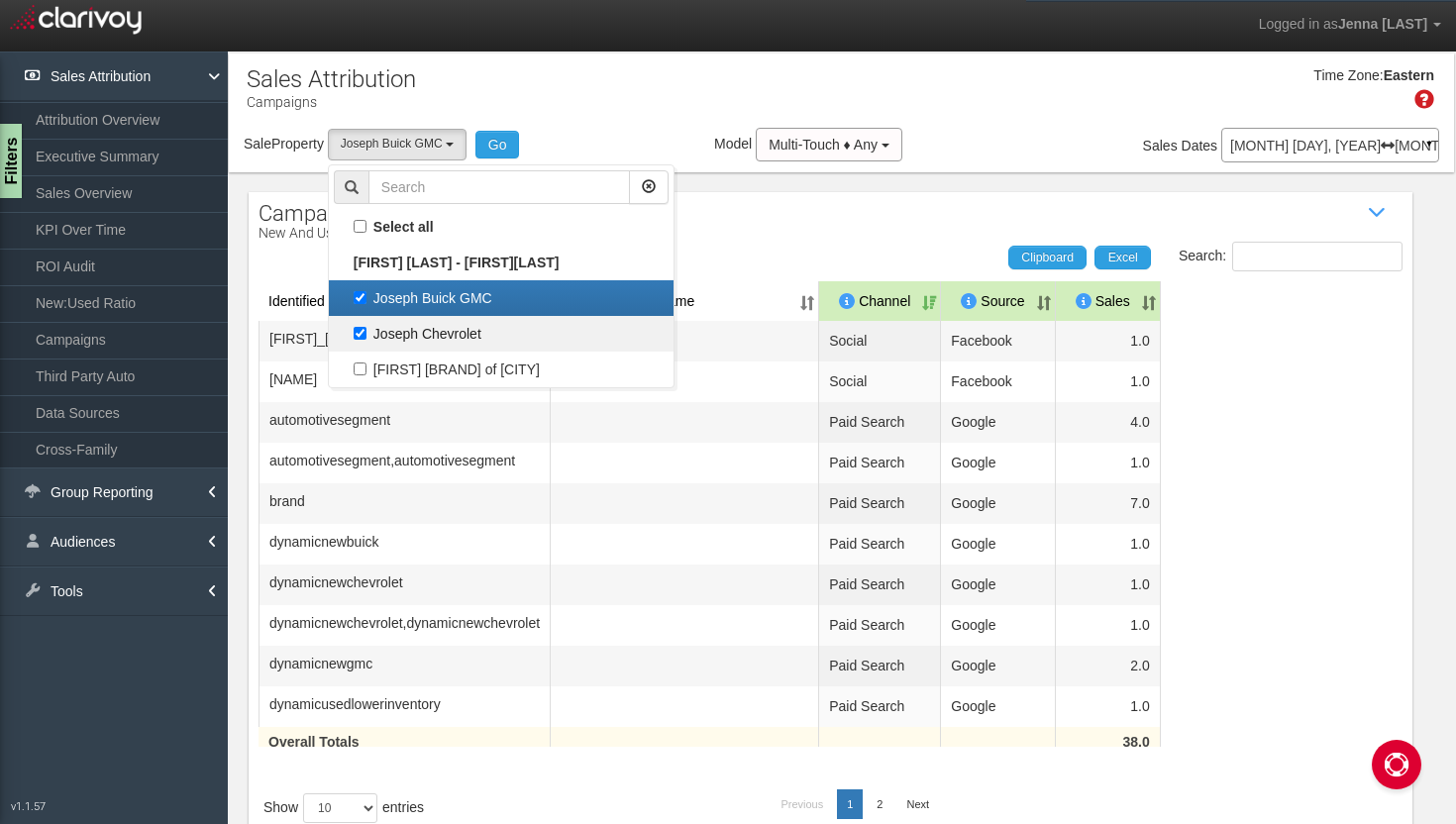scroll, scrollTop: 18, scrollLeft: 0, axis: vertical 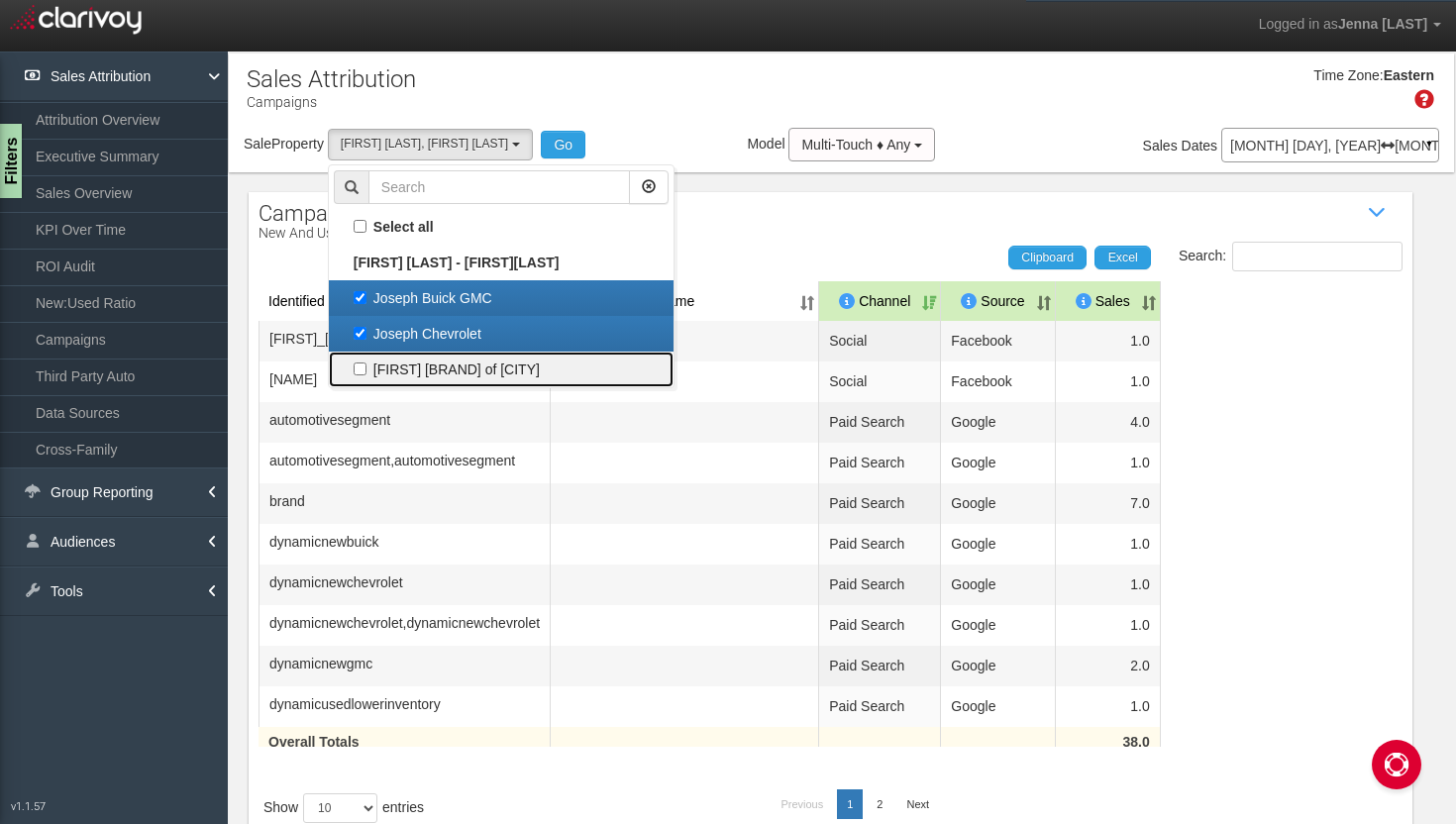 click on "[FIRST] [BRAND] of [CITY]" at bounding box center (501, 369) 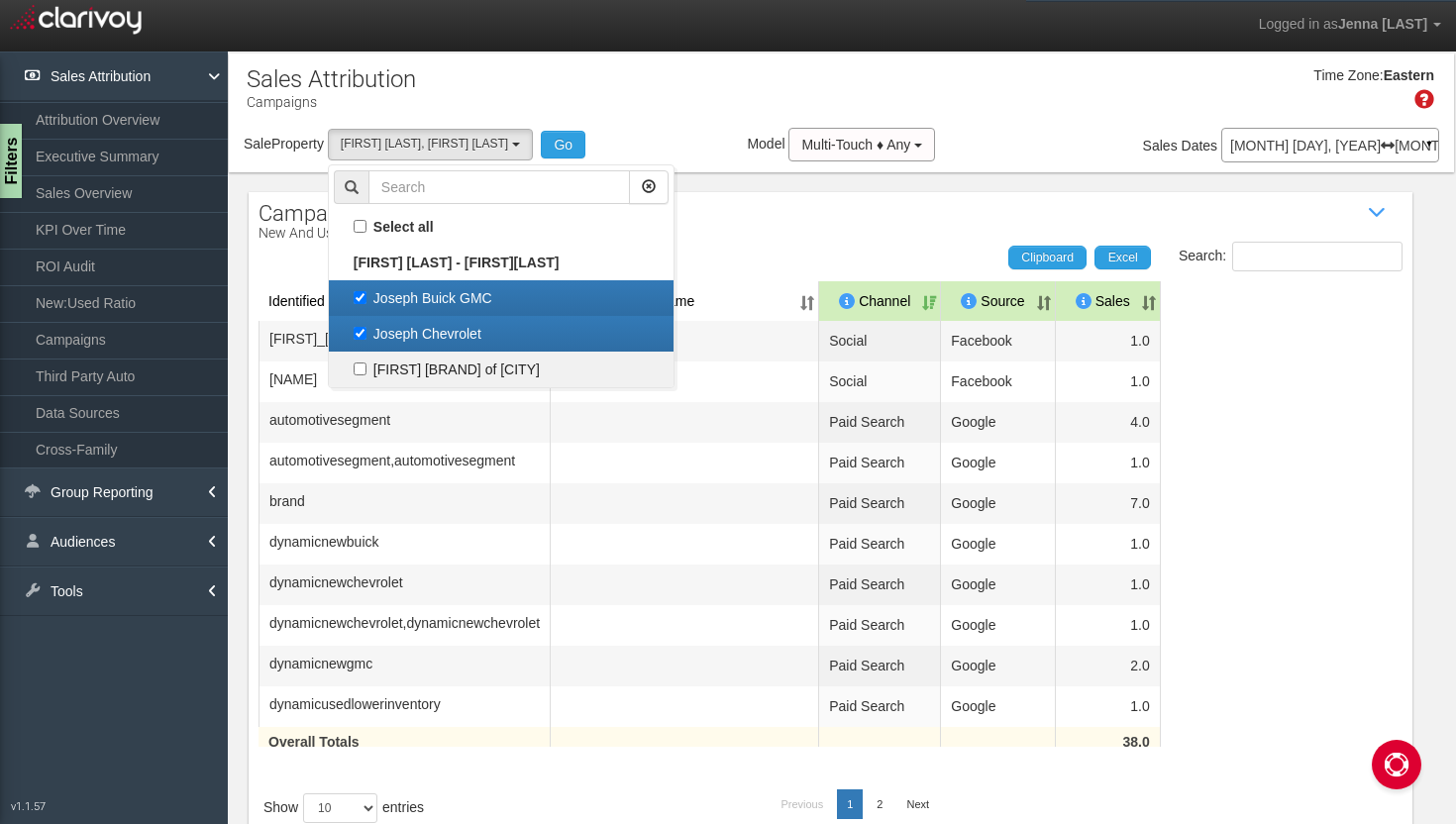 click on "[FIRST] [BRAND] of [CITY]" at bounding box center (360, 368) 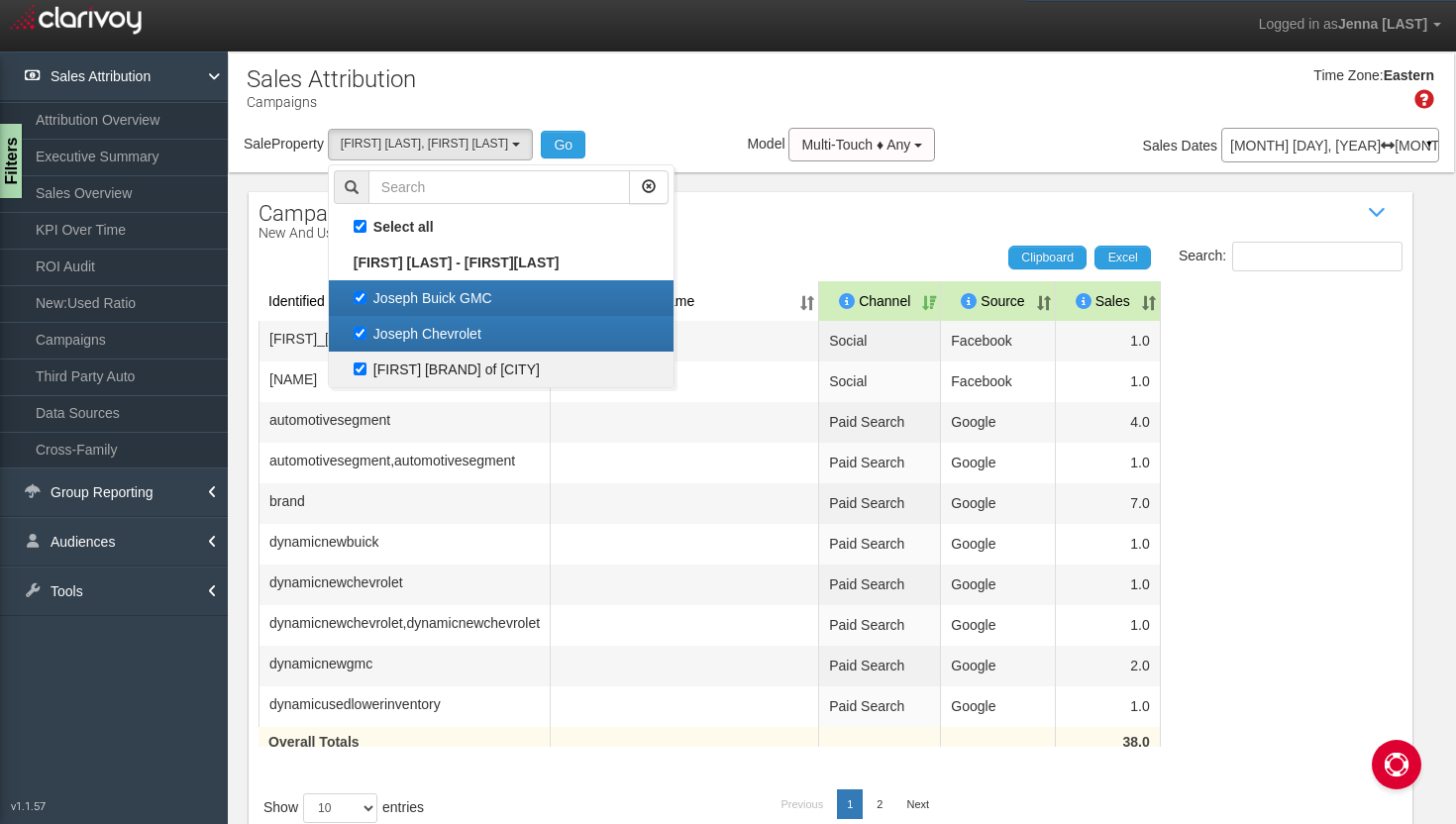 checkbox on "true" 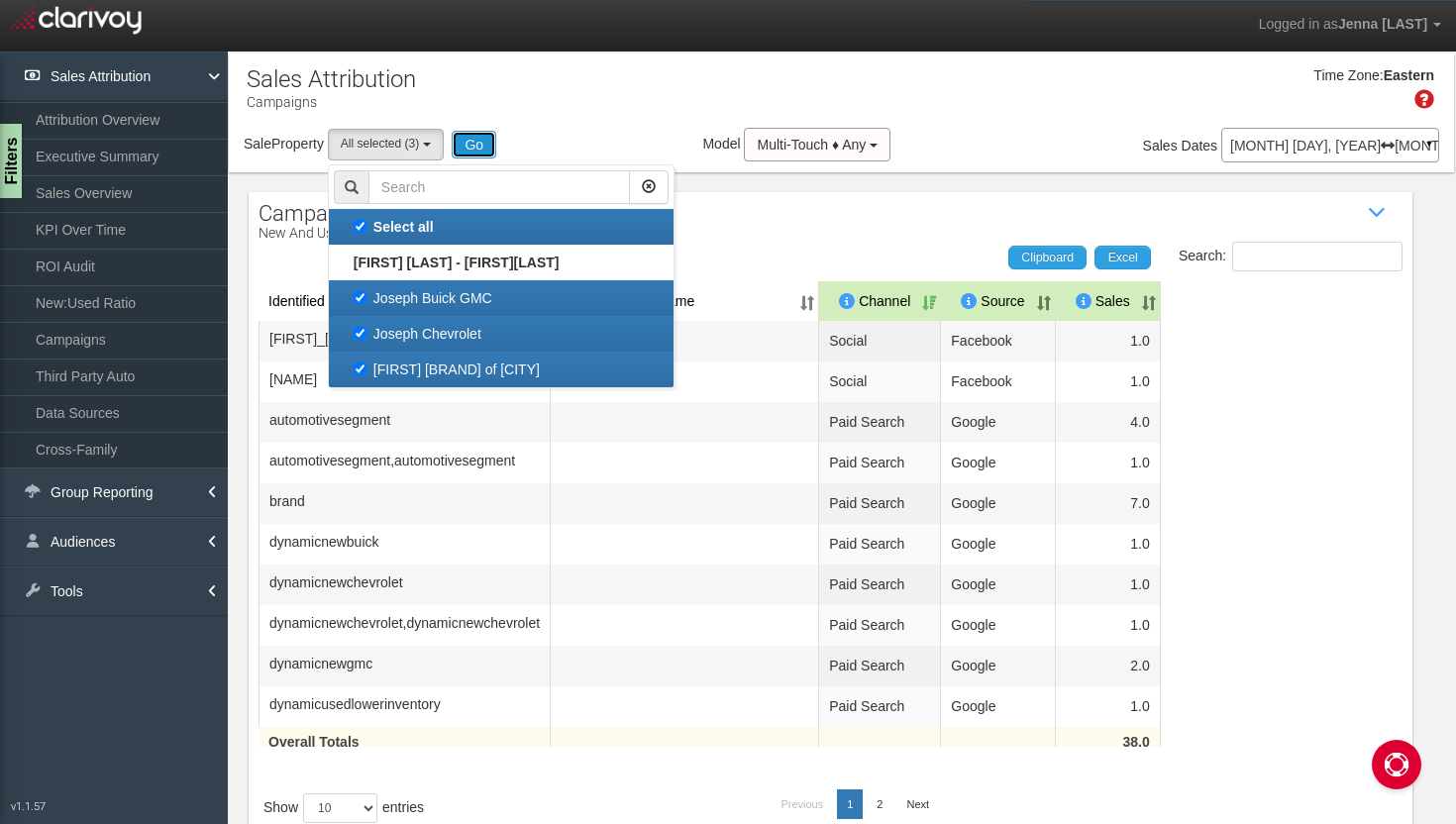 click on "Go" at bounding box center [473, 145] 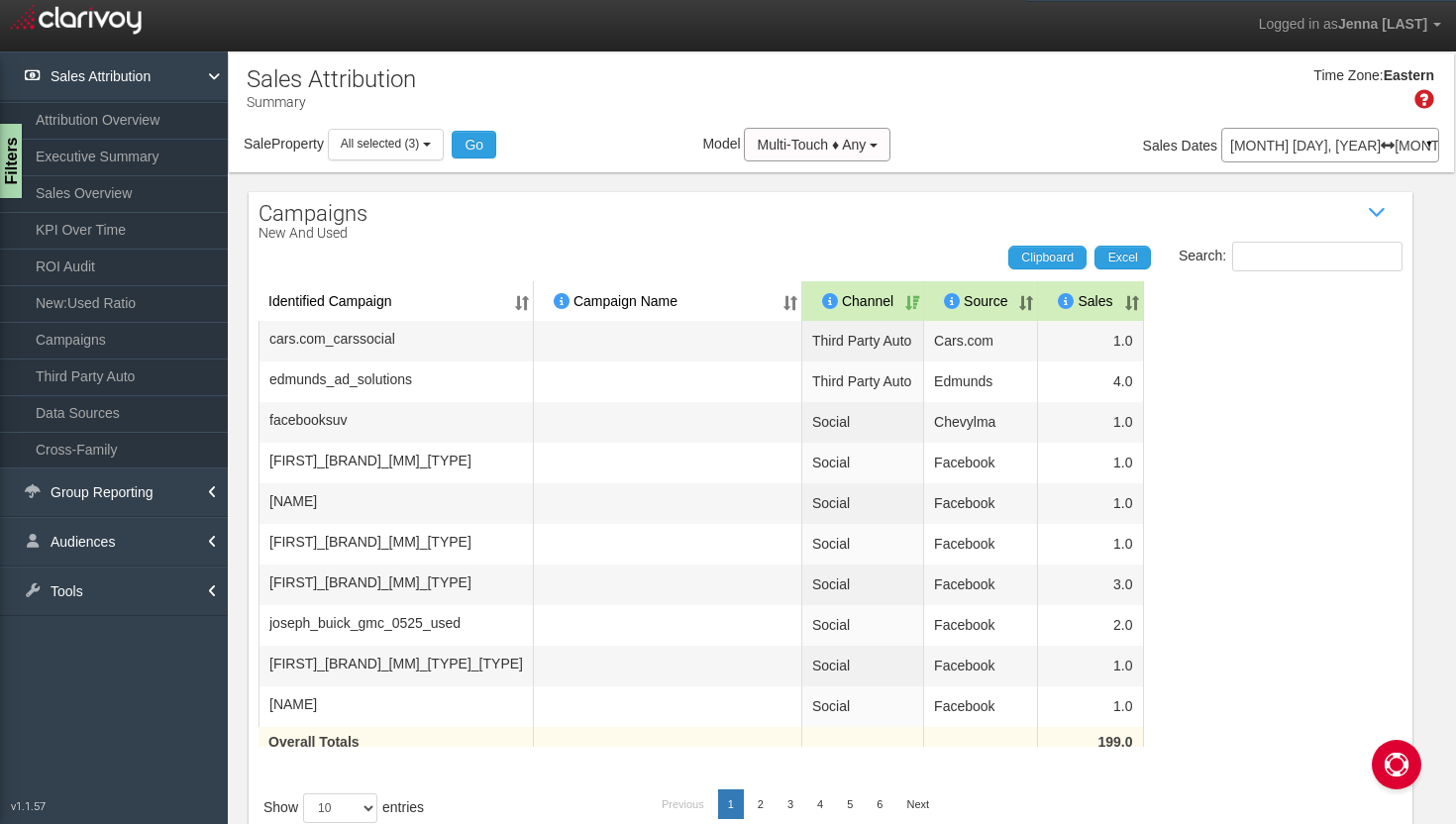 click on "[MONTH] [DAY], [YEAR]   [MONTH] [DAY], [YEAR]" at bounding box center (1330, 146) 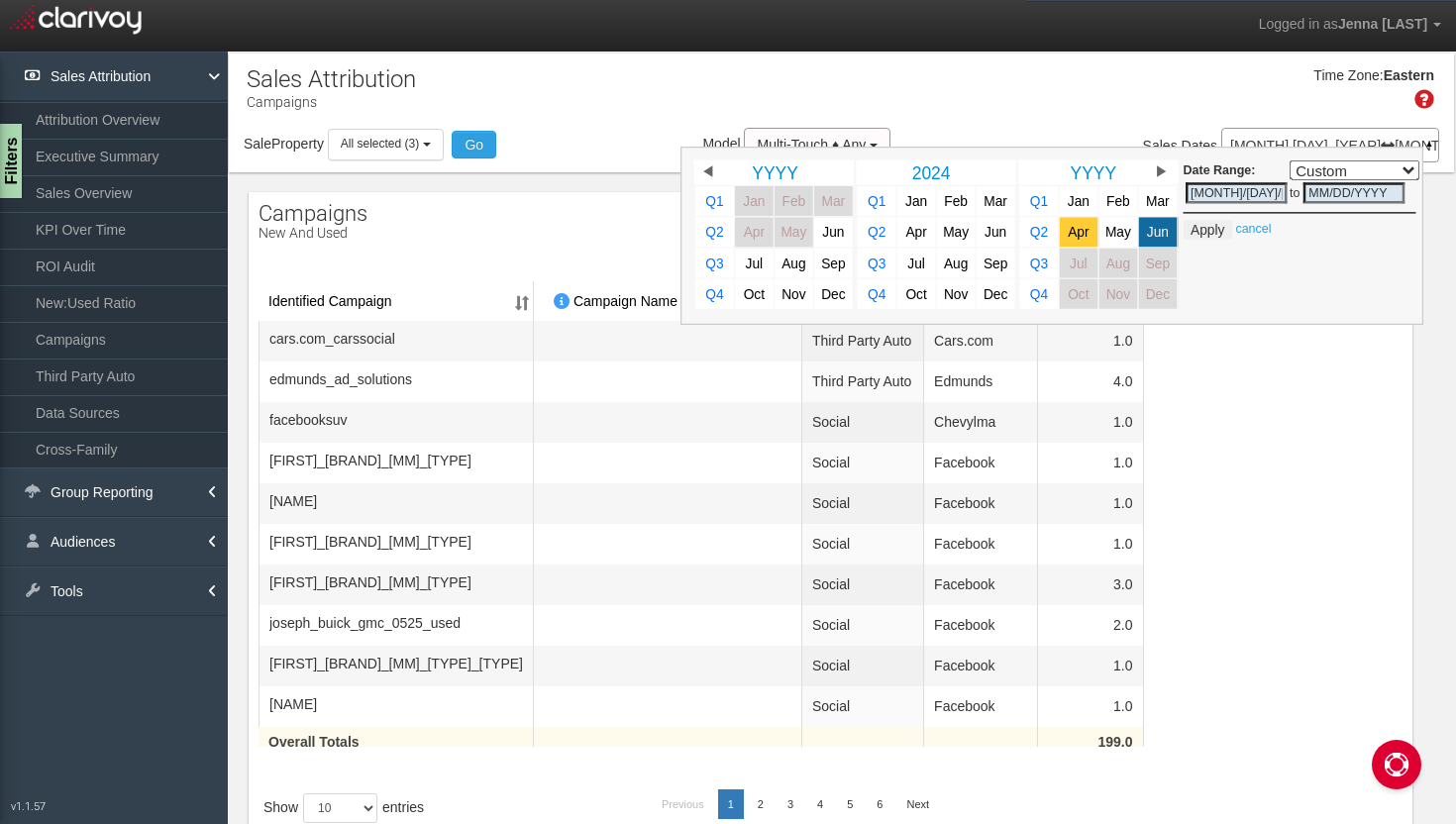 click on "Apr" at bounding box center (1078, 232) 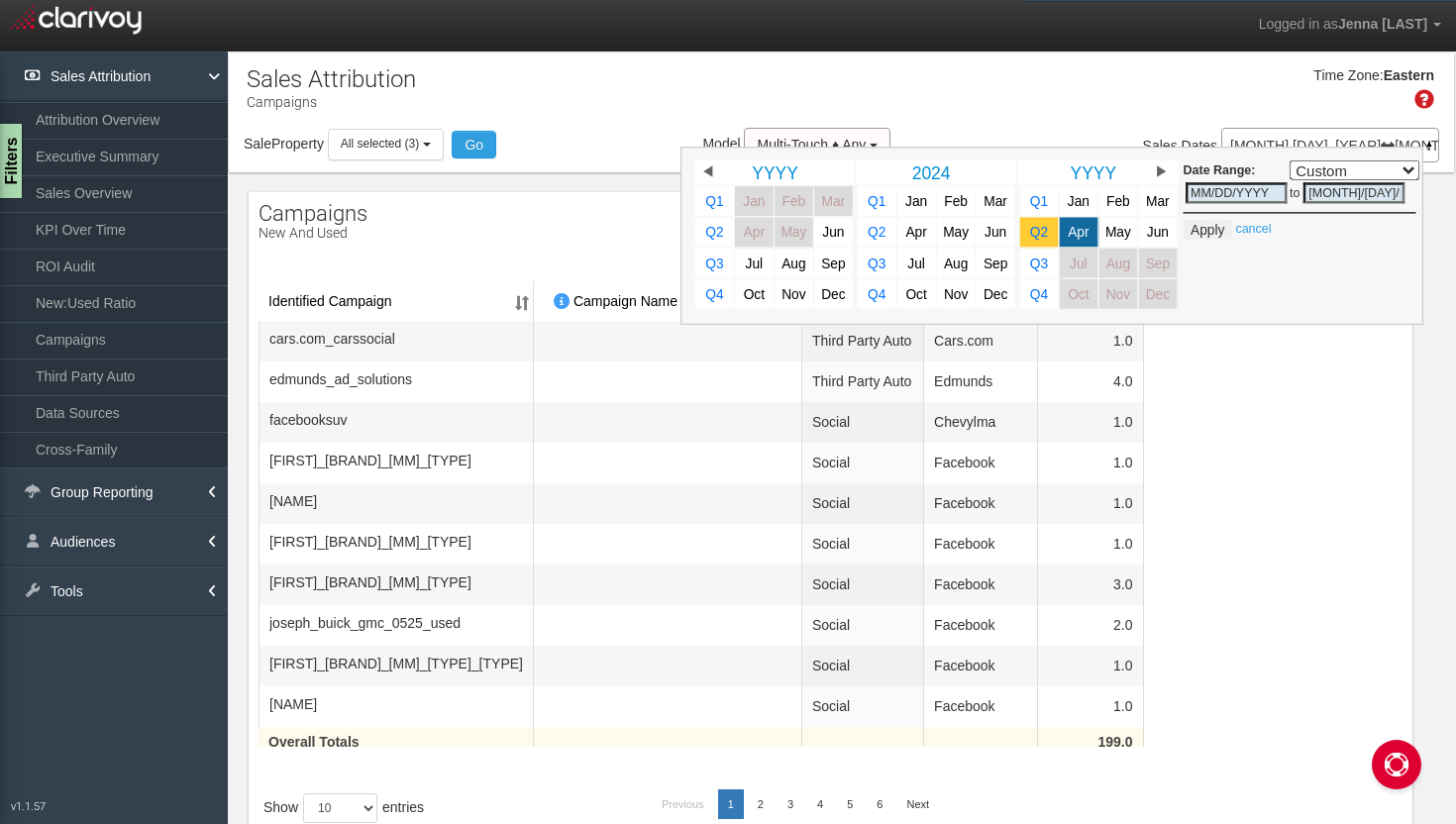 click on "Q2" at bounding box center (1039, 232) 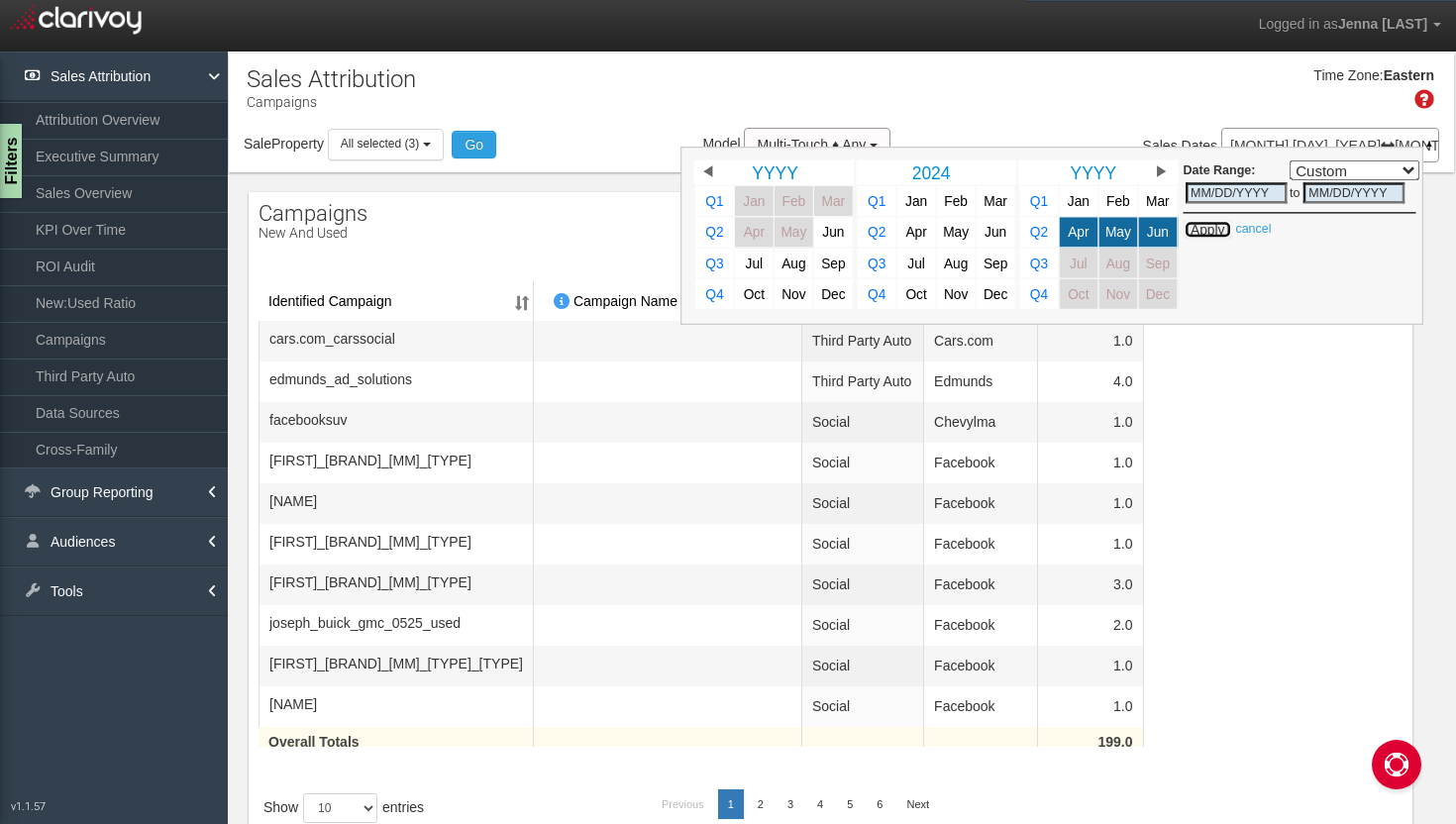 click on "Apply" at bounding box center [1207, 230] 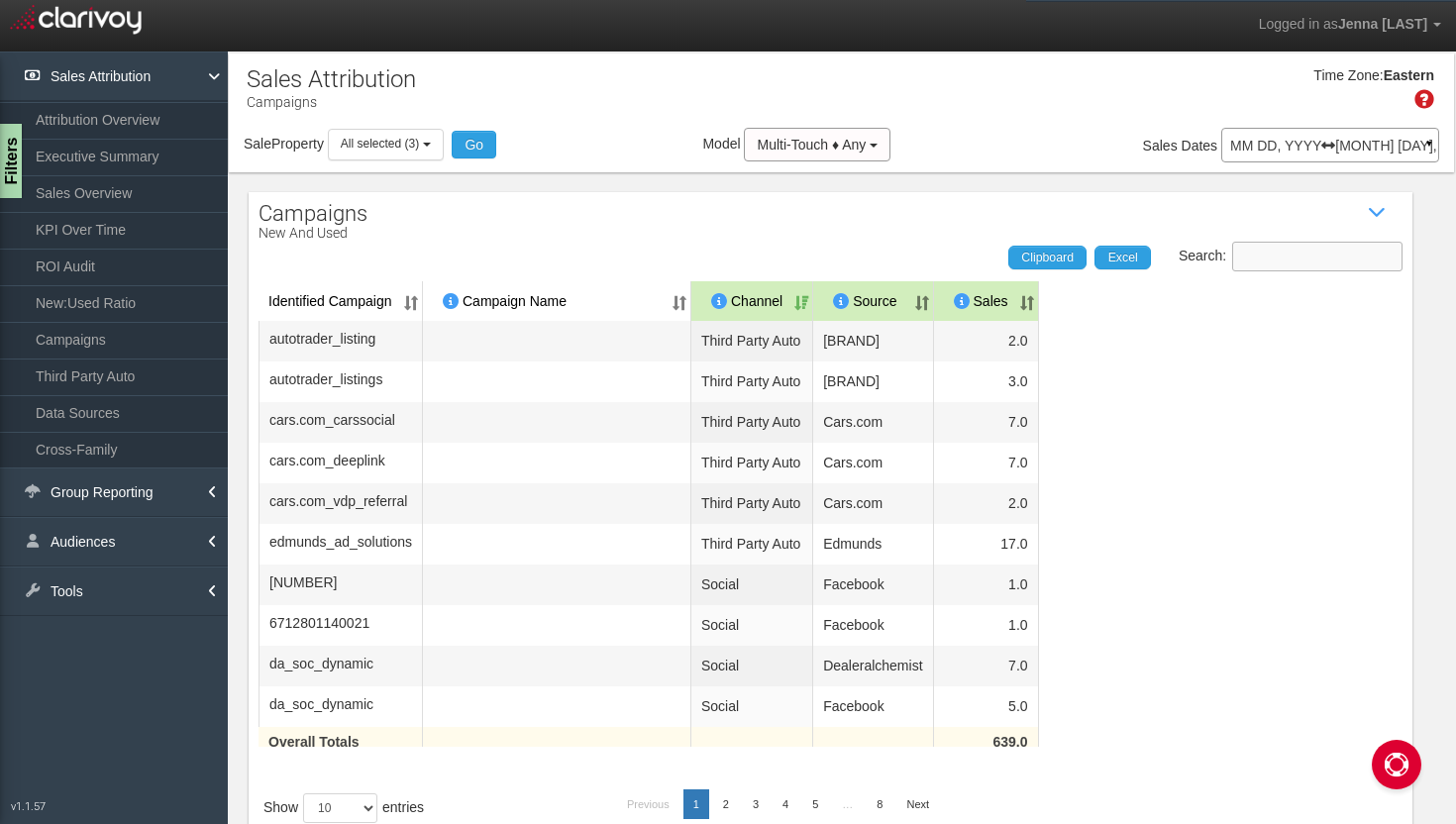 click on "Search:" at bounding box center [1317, 257] 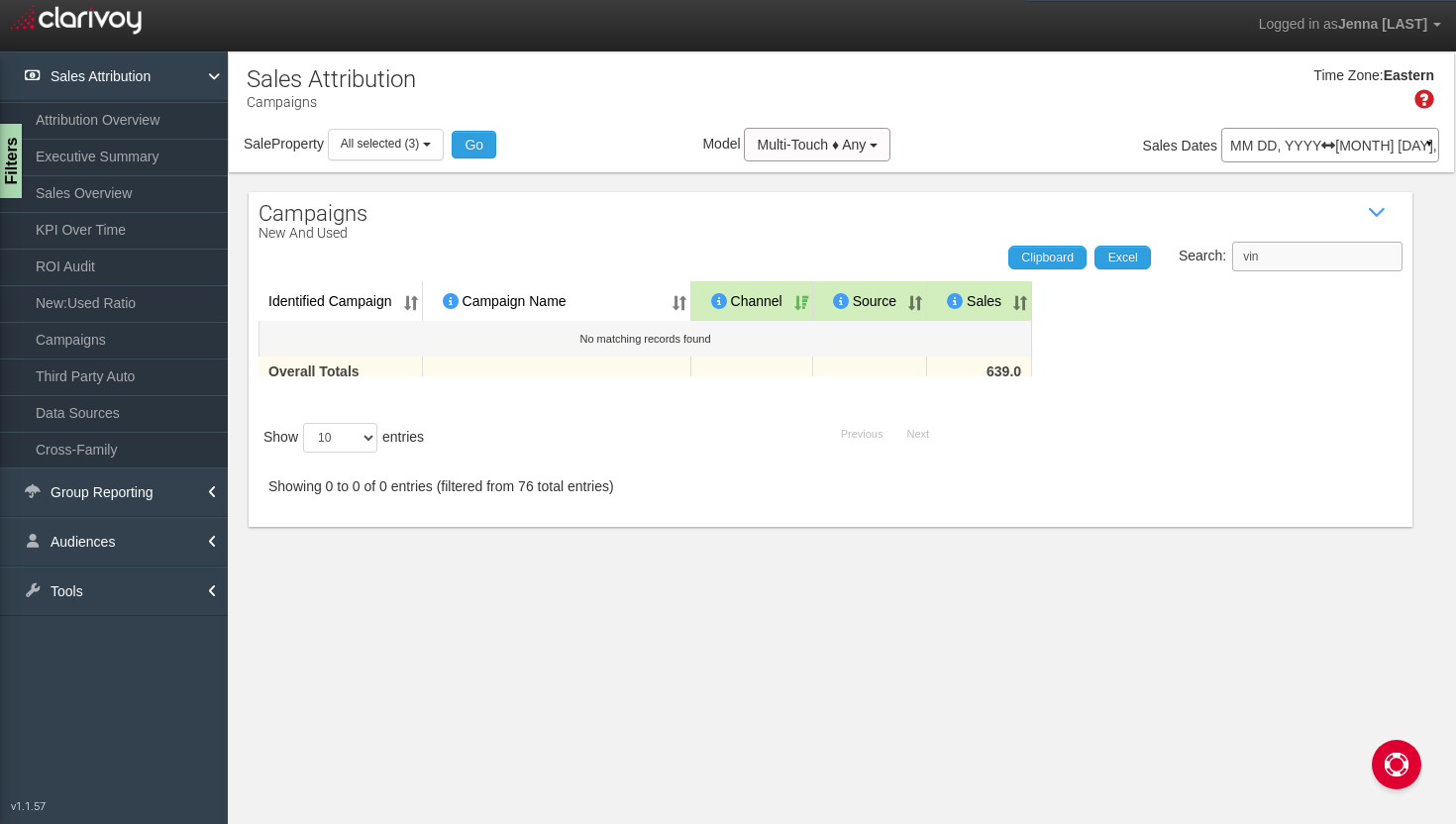 type on "vin" 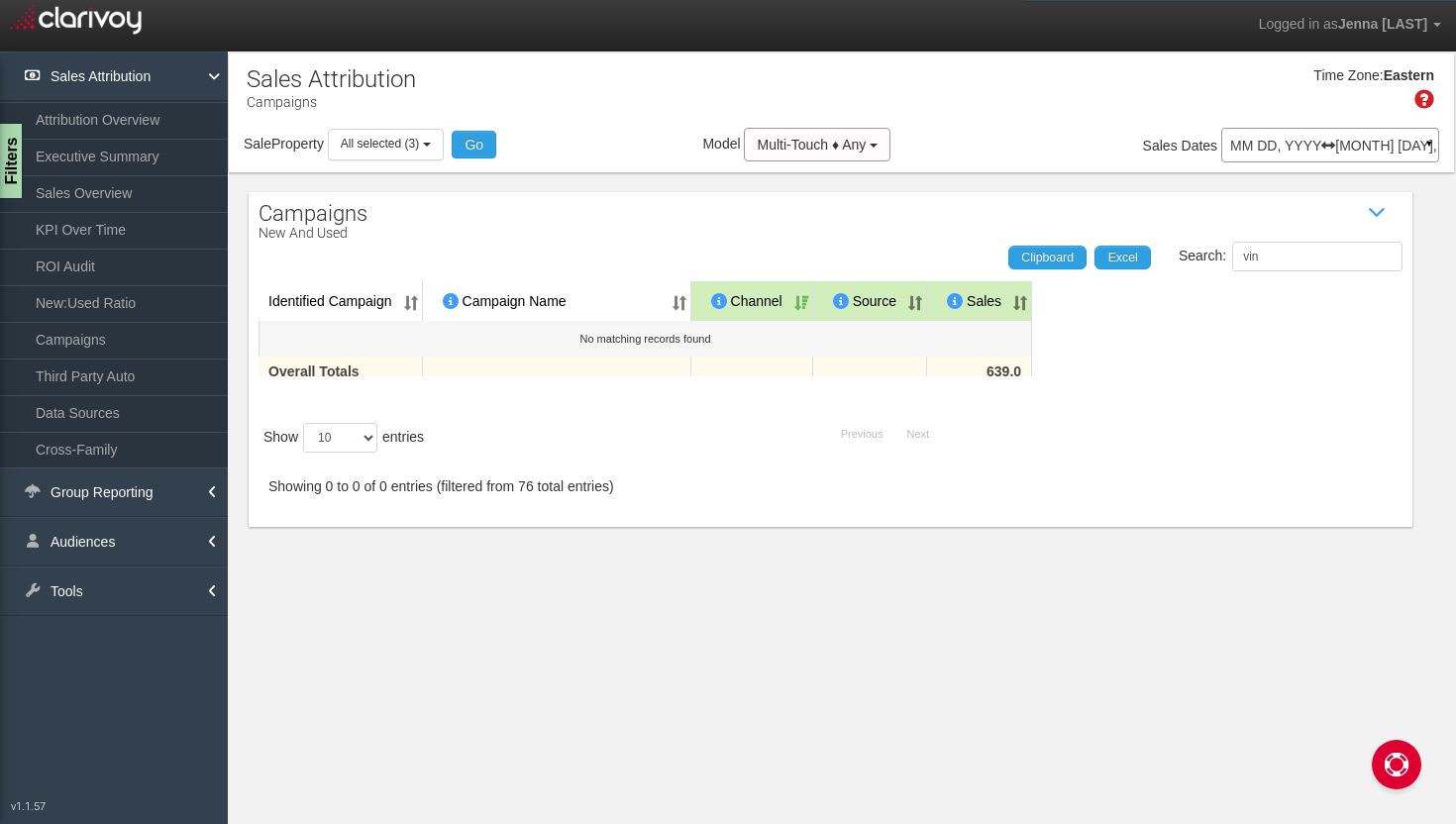 click at bounding box center (1328, 146) 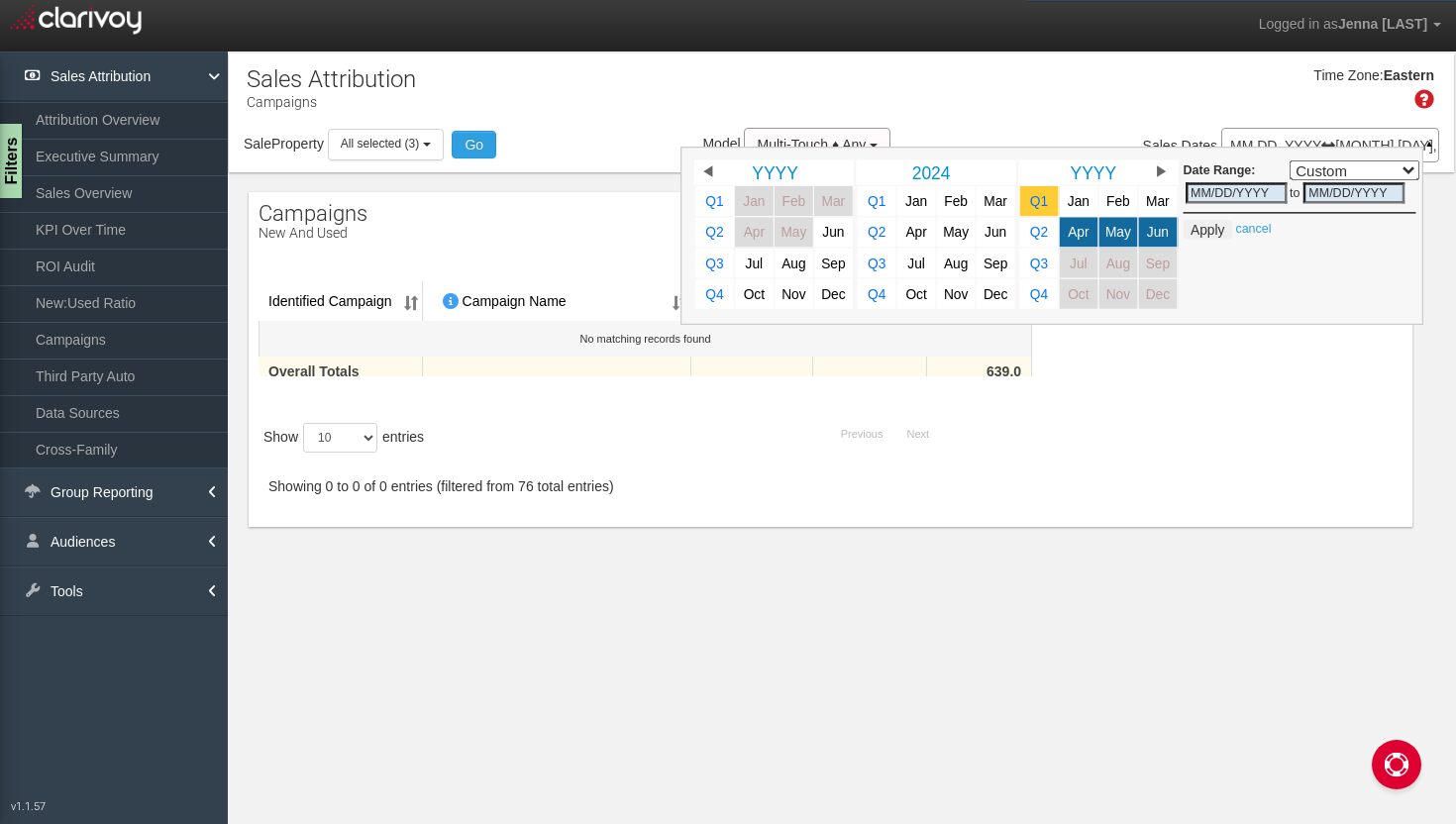 click on "Q1" at bounding box center (1039, 201) 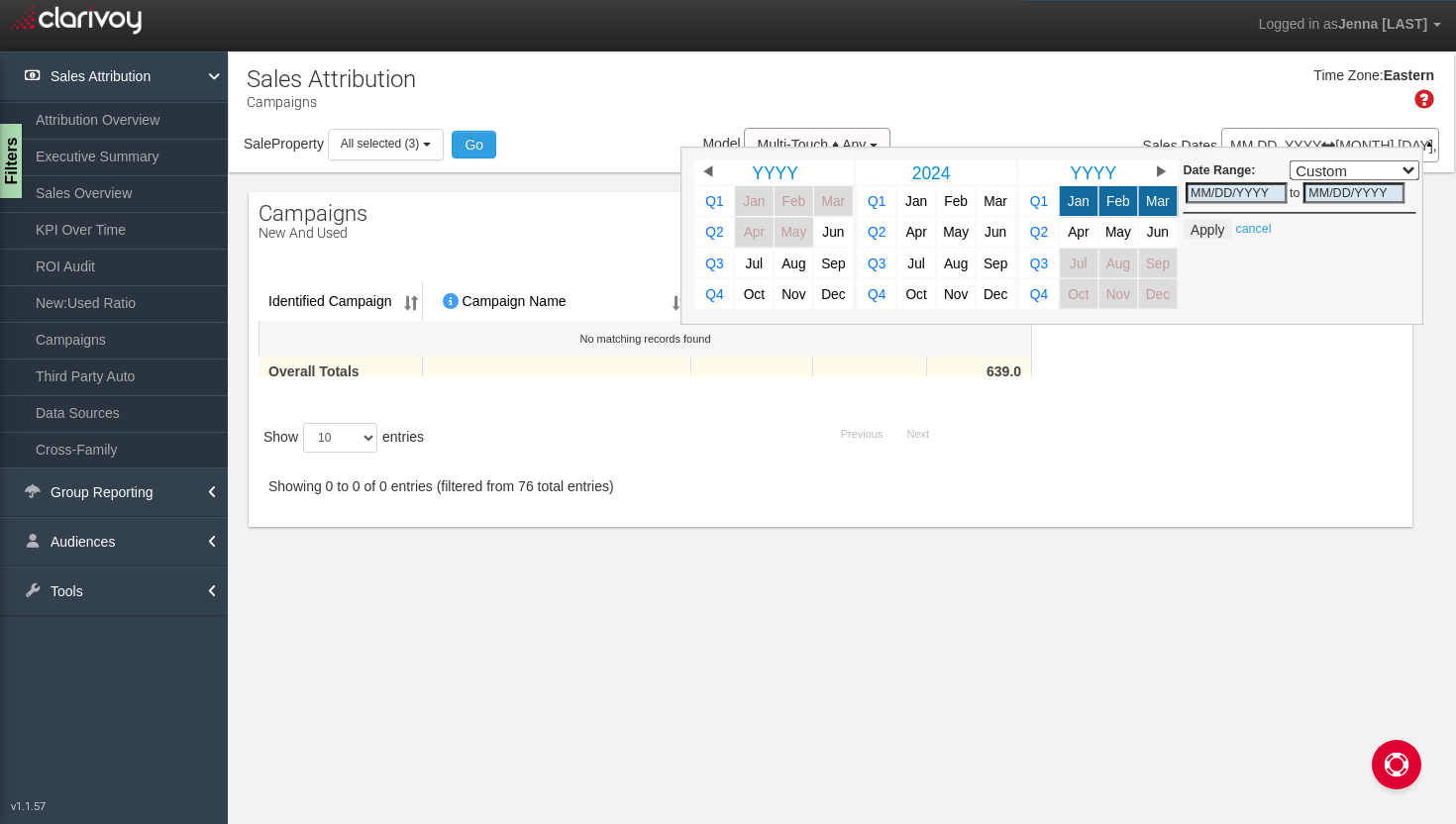 click on "2025" at bounding box center [1093, 172] 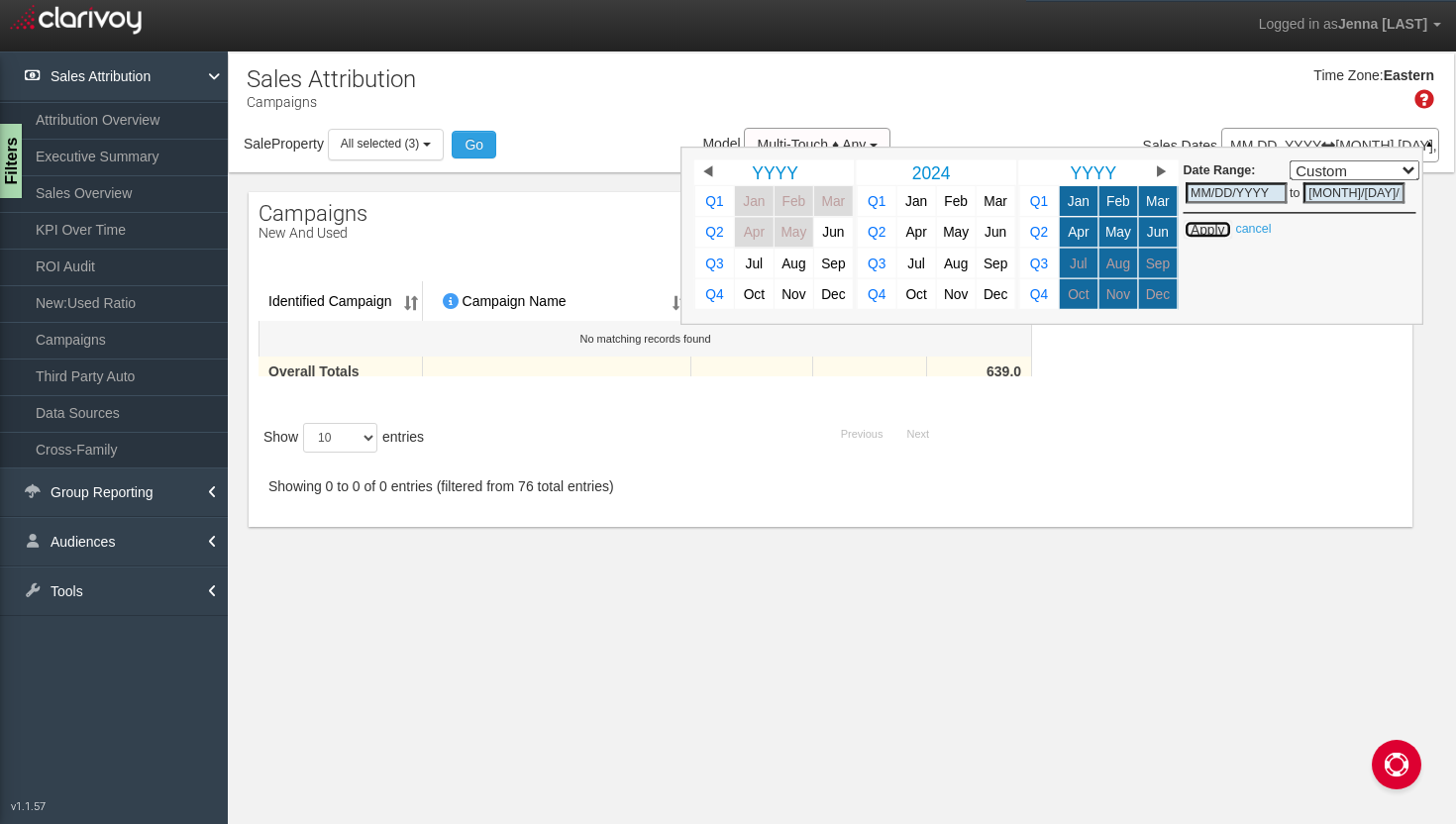 click on "Apply" at bounding box center [1207, 230] 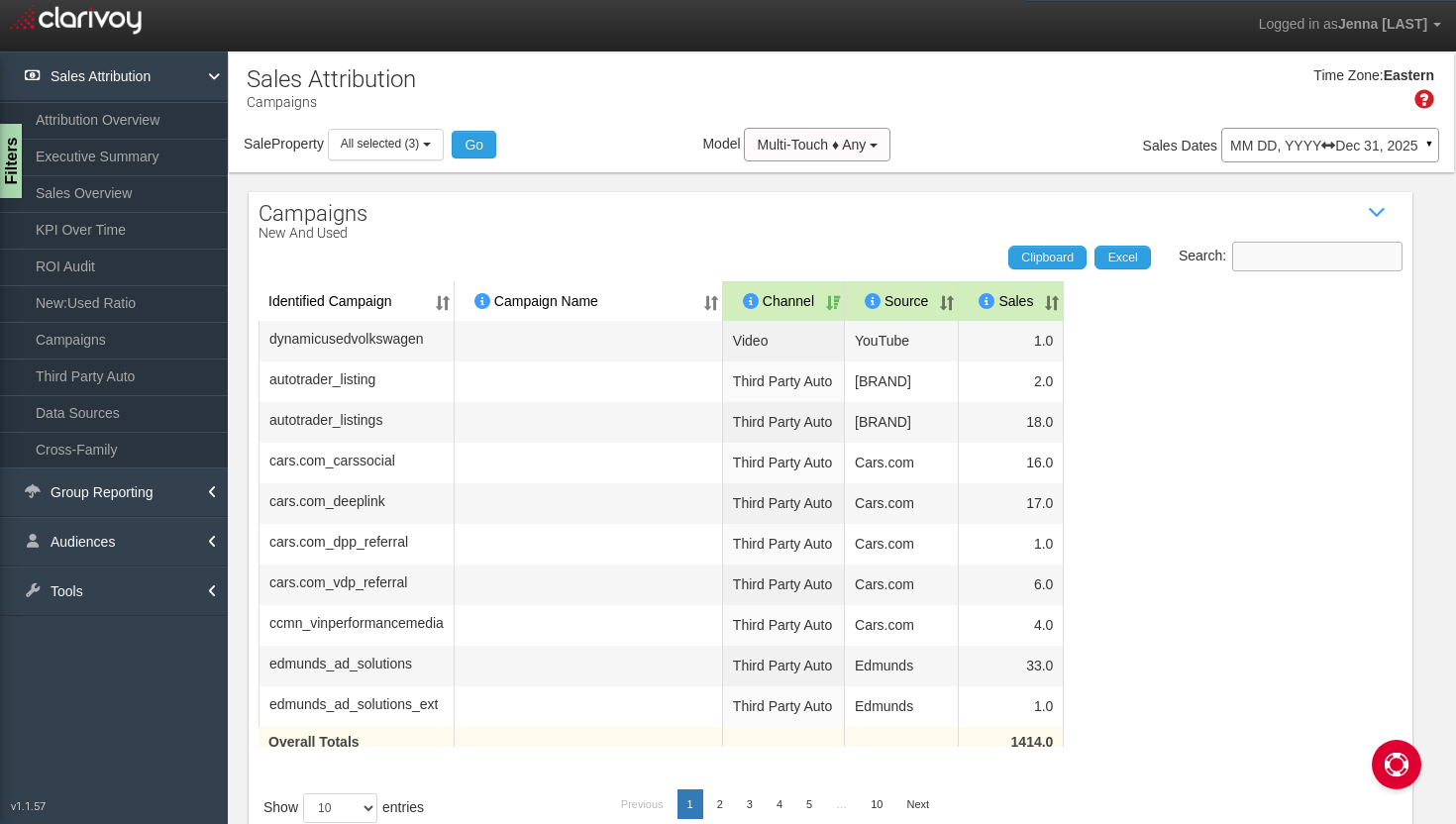 click on "Search:" at bounding box center [1317, 257] 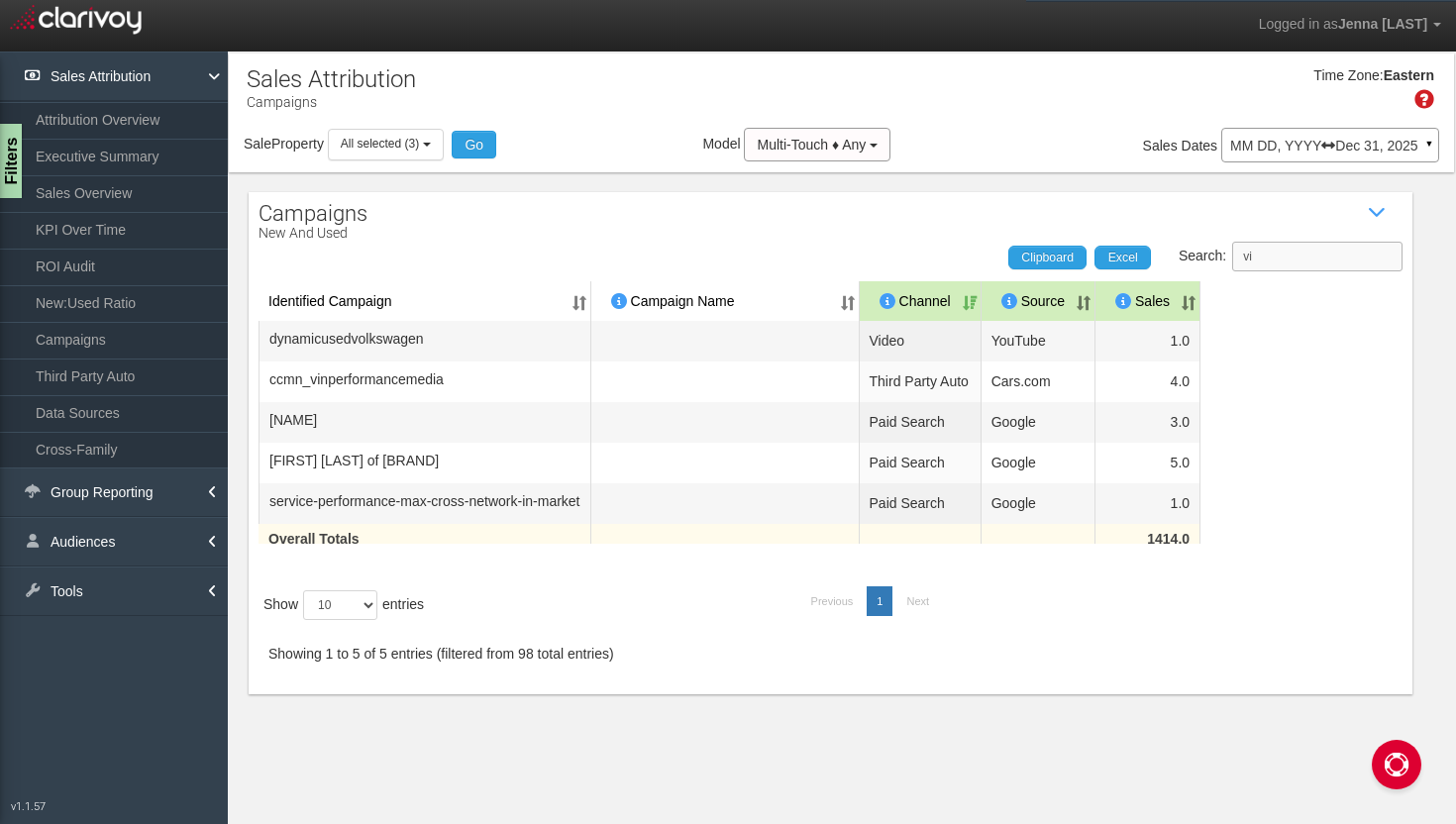 type on "v" 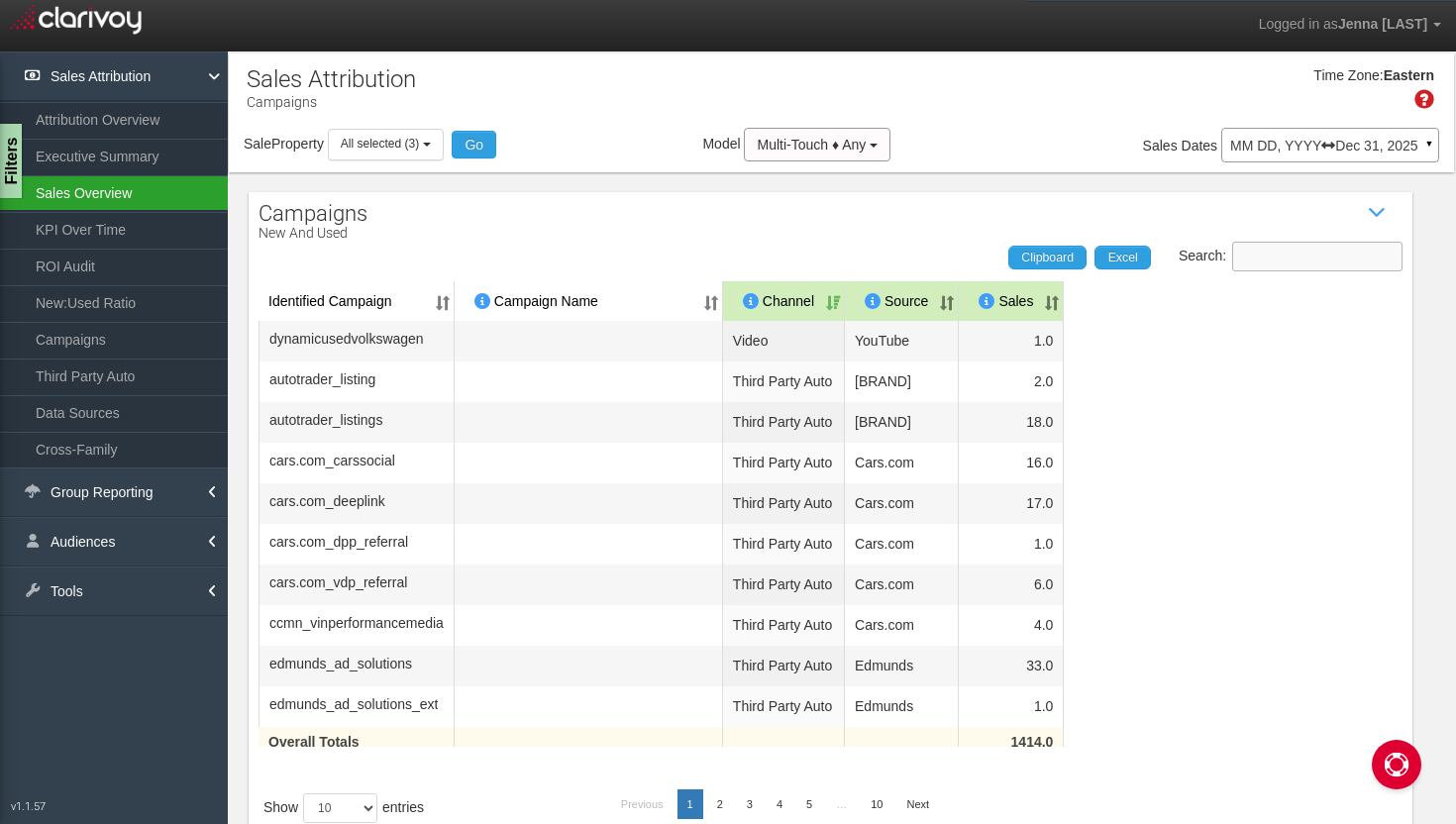 type on "p" 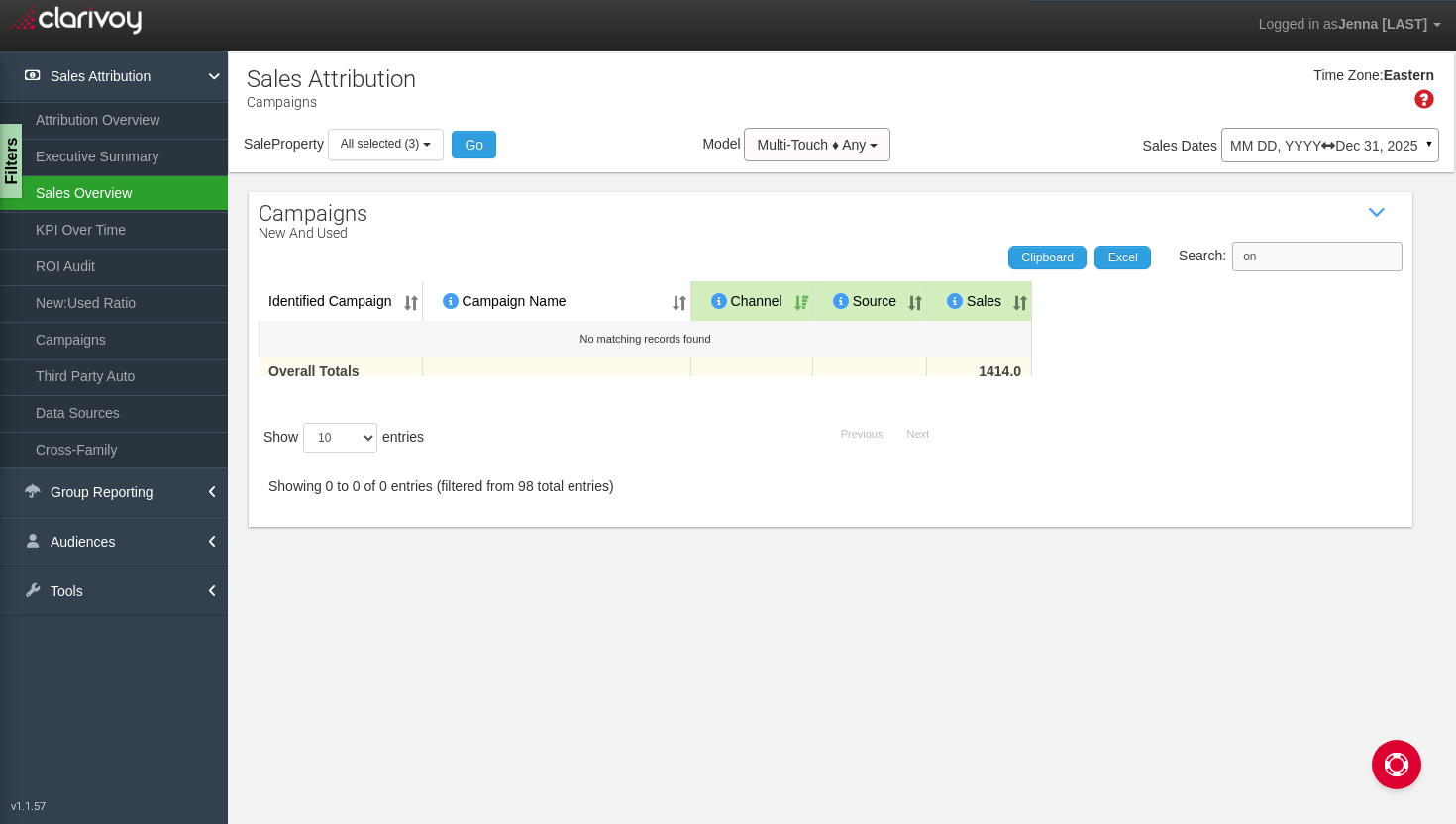 type on "o" 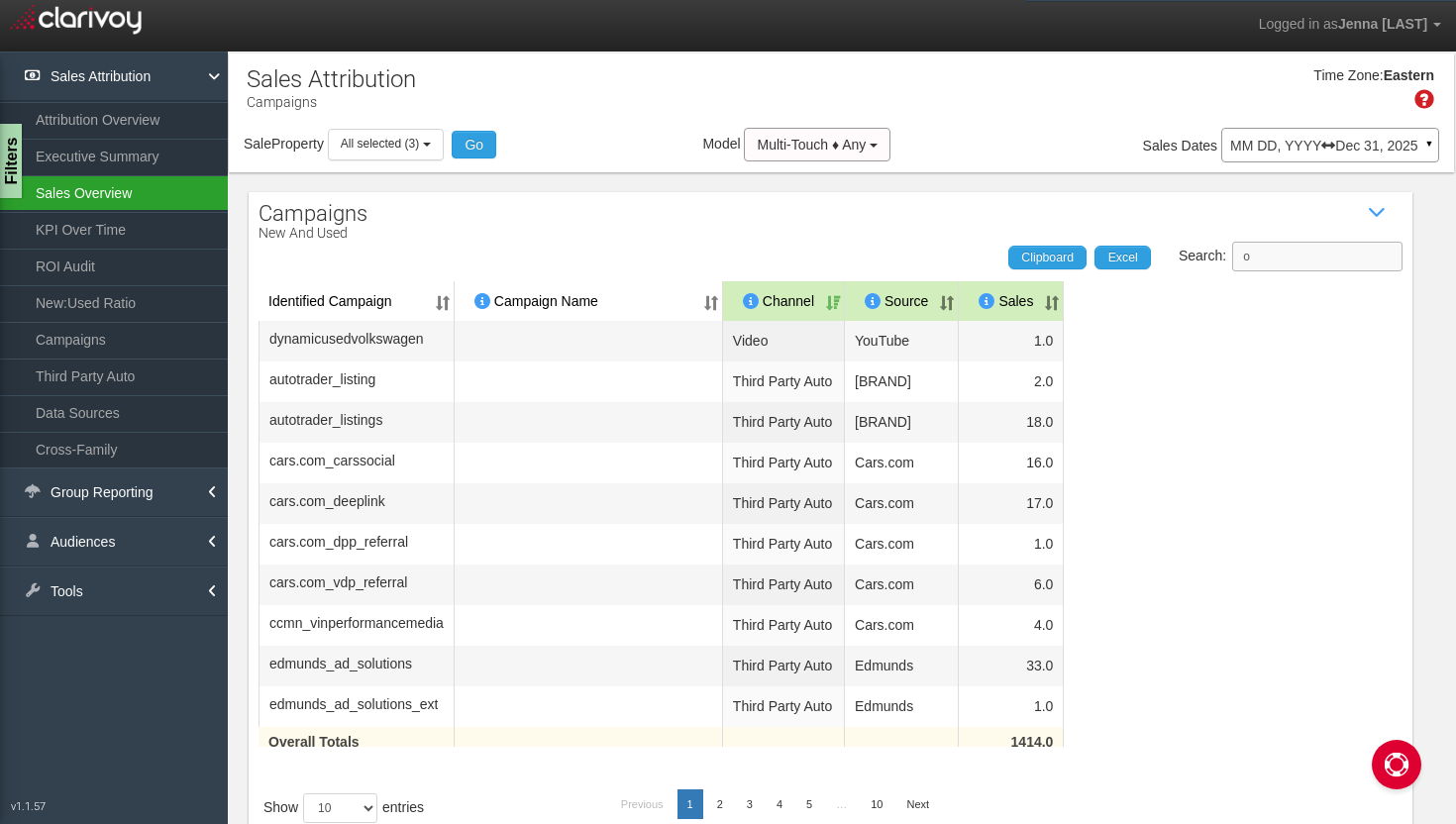 type 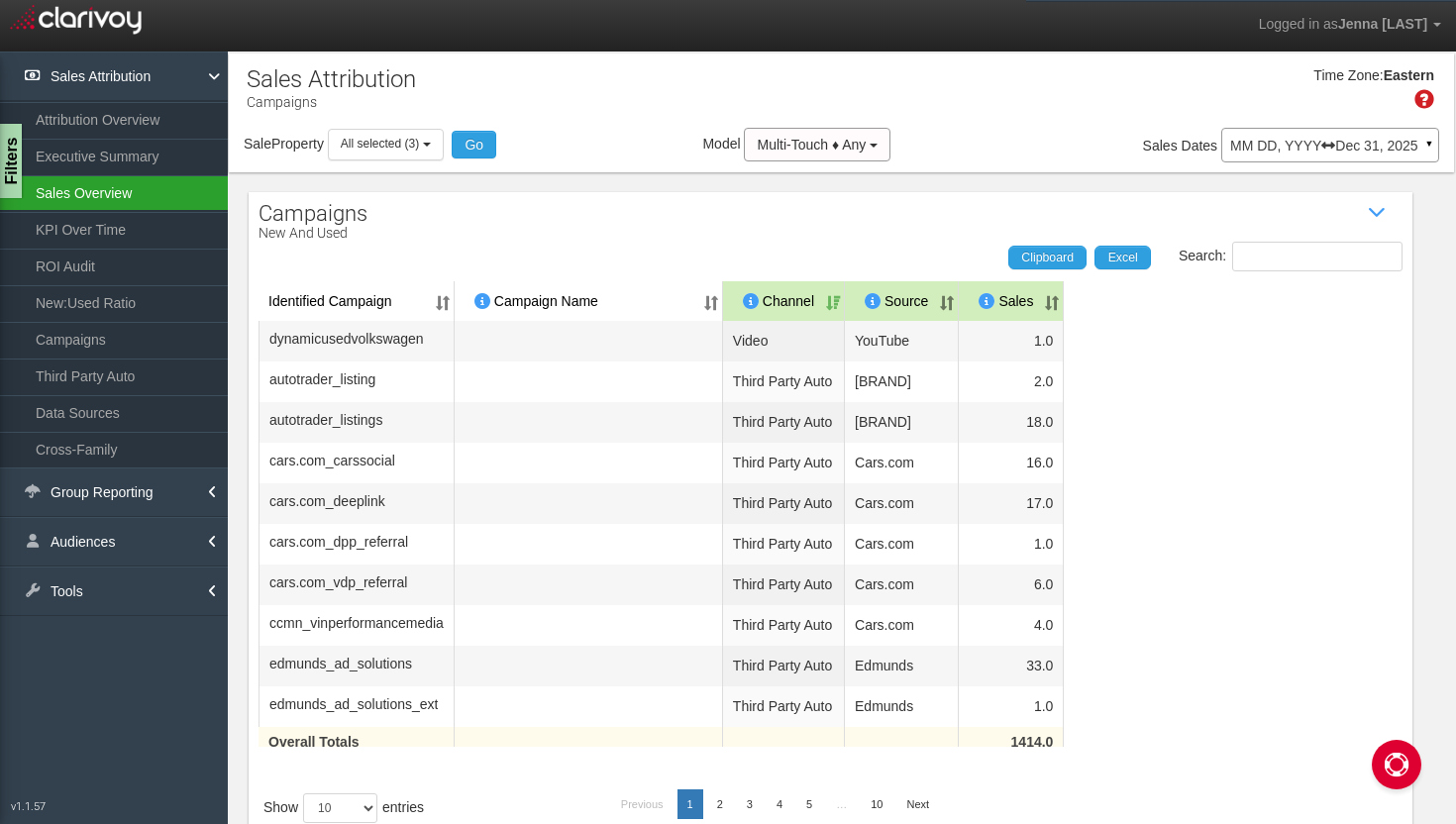 click on "Sales Overview" at bounding box center (114, 193) 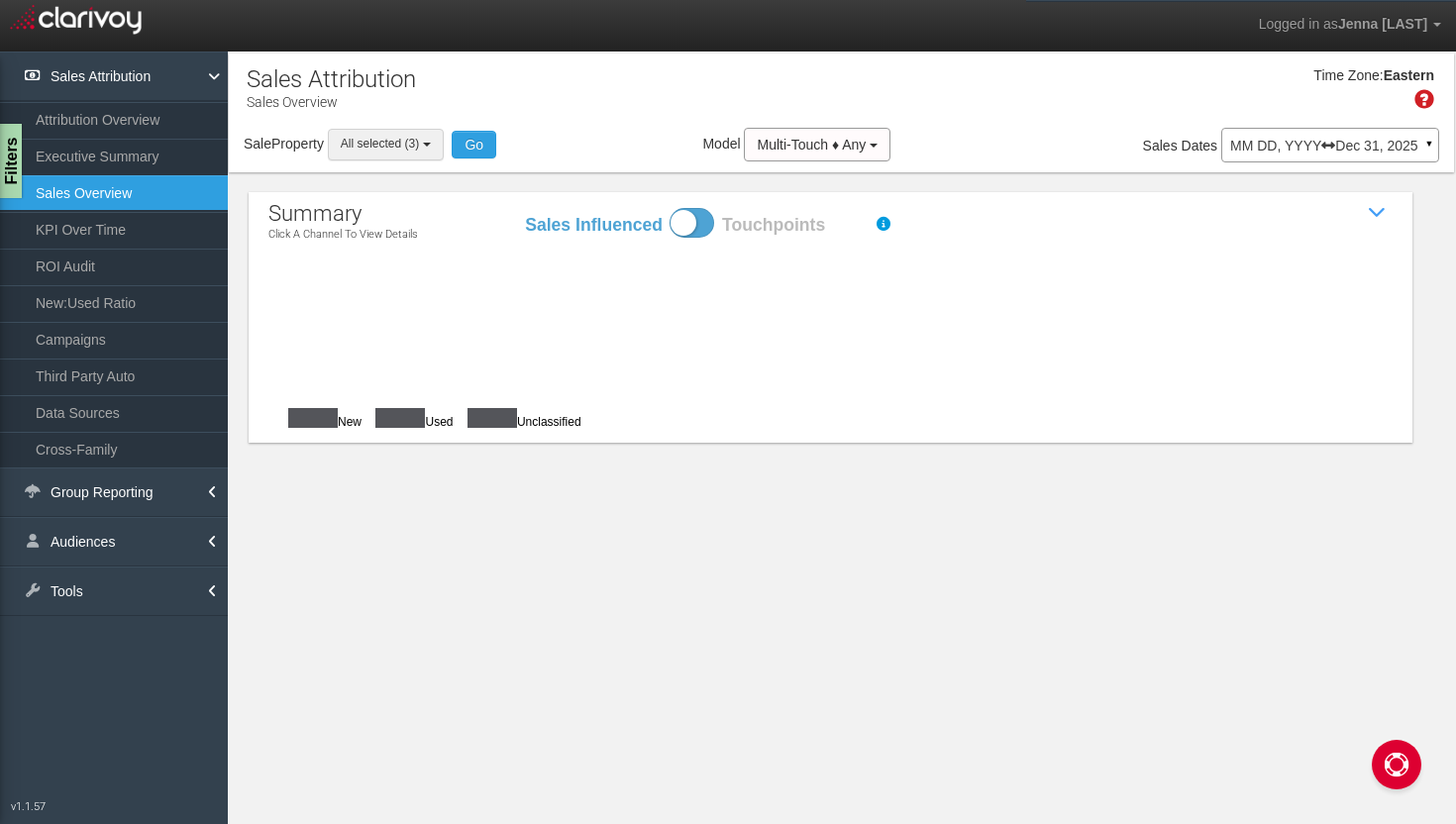 click on "All selected (3)" at bounding box center (379, 144) 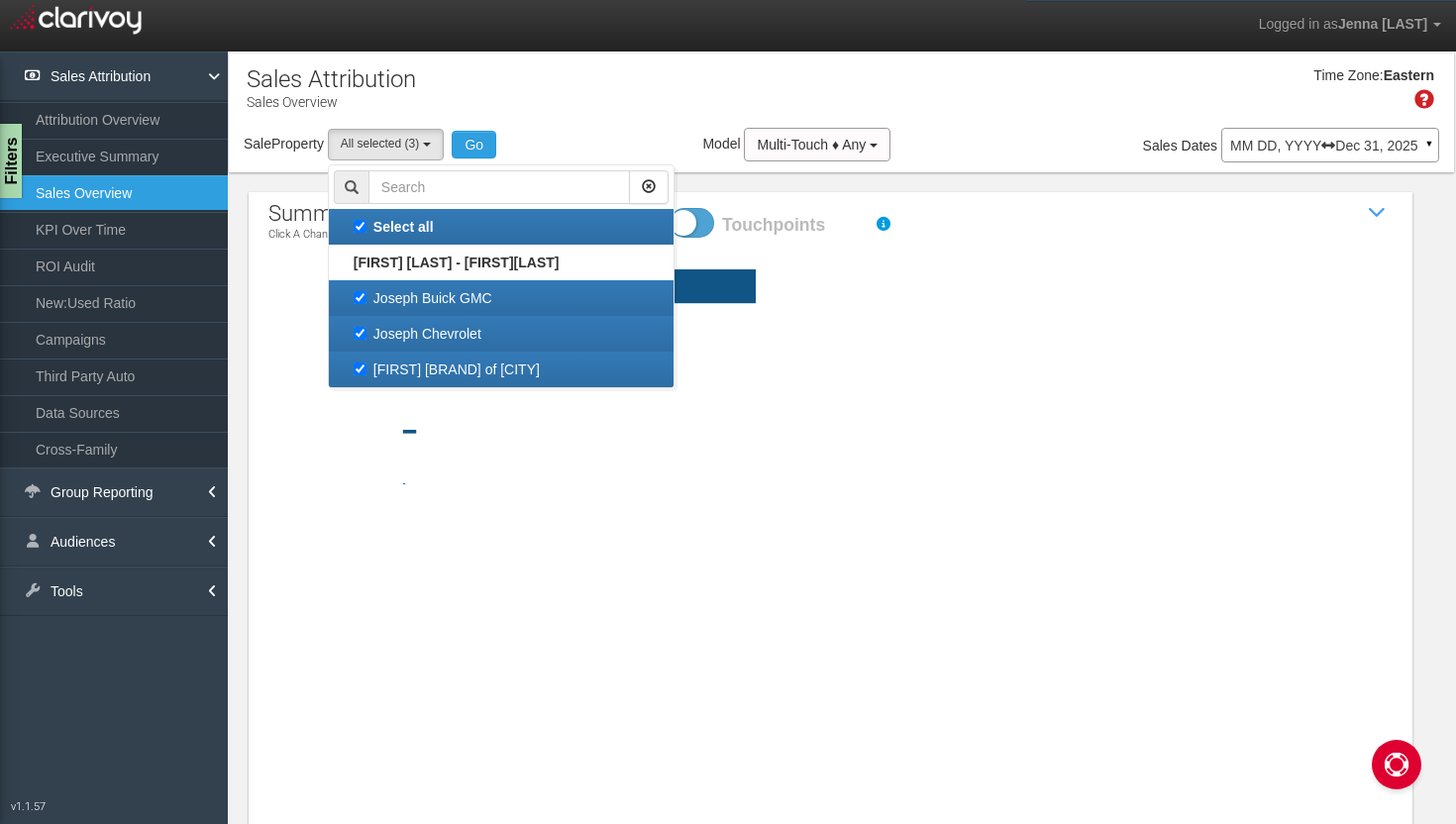 click on "Select all" at bounding box center [501, 227] 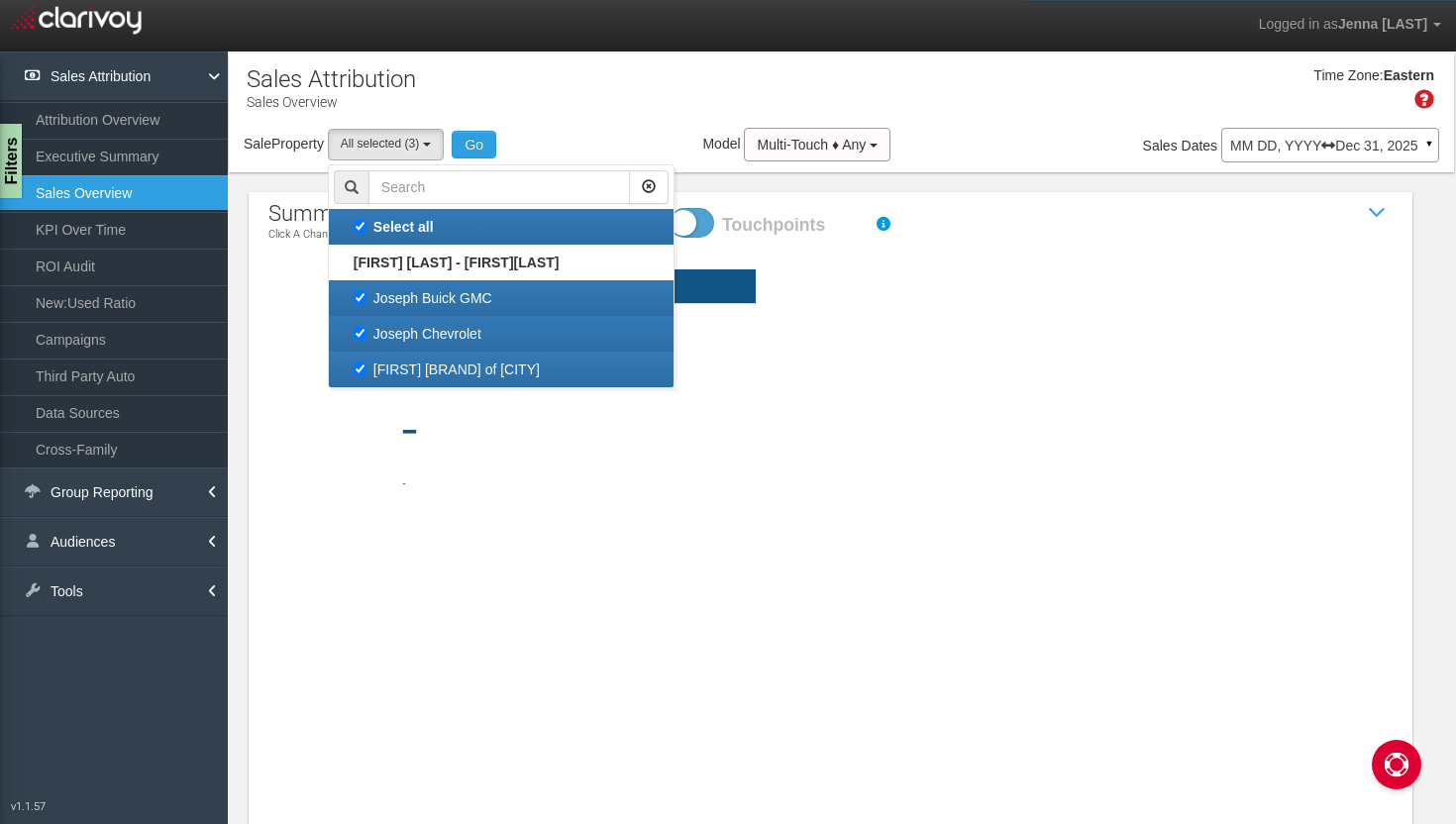 click on "Select all" at bounding box center [360, 226] 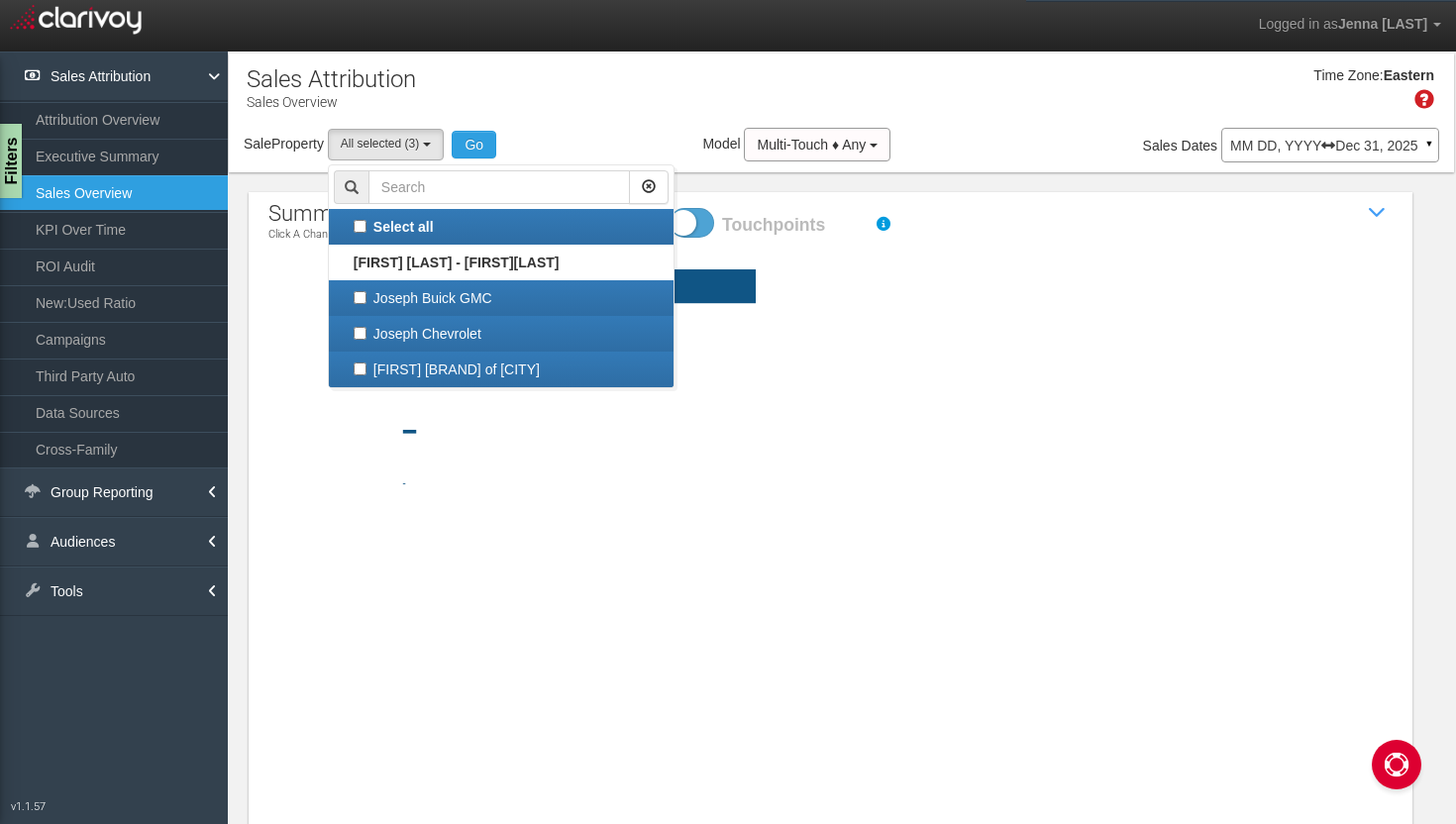 select 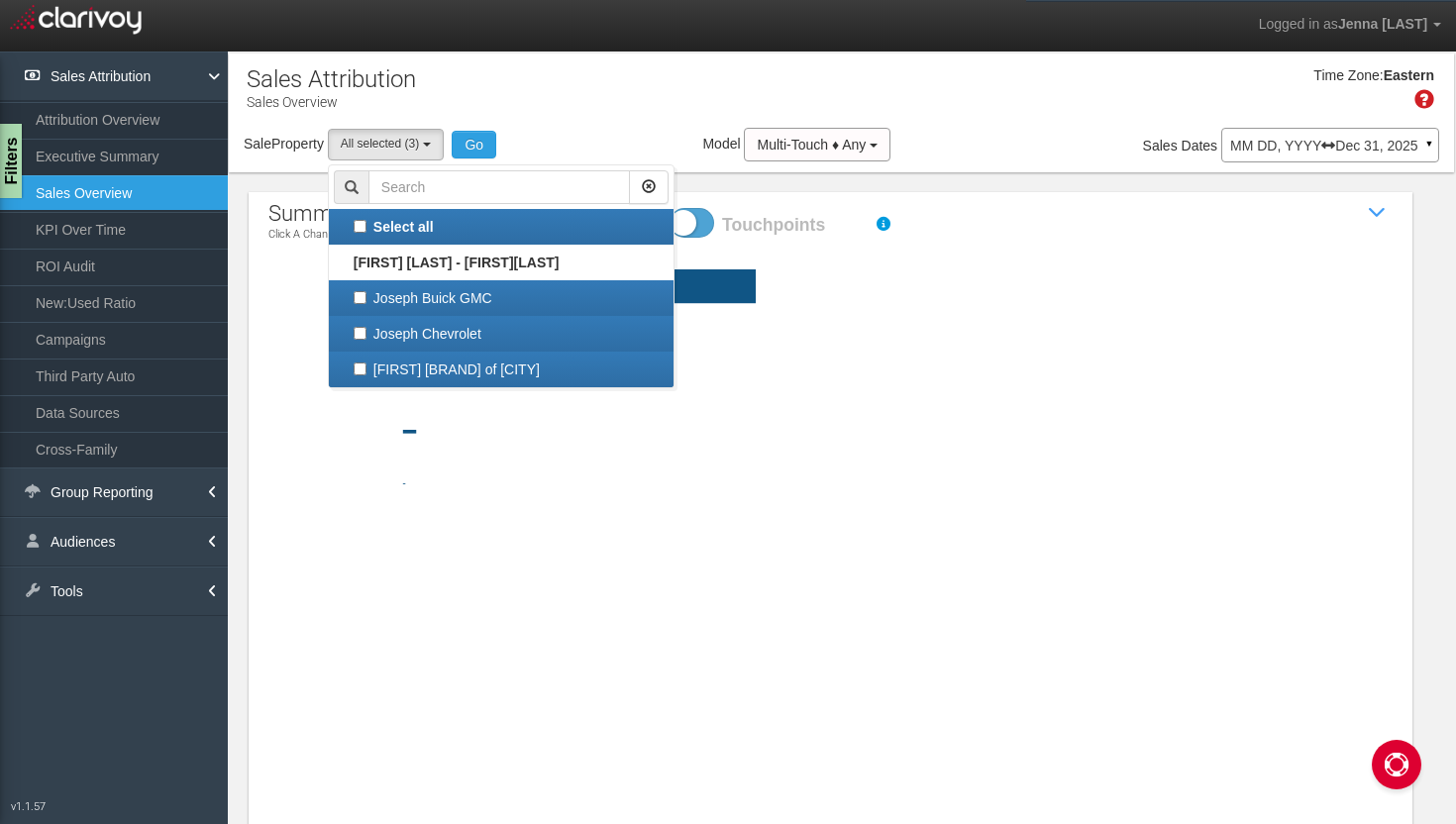 checkbox on "false" 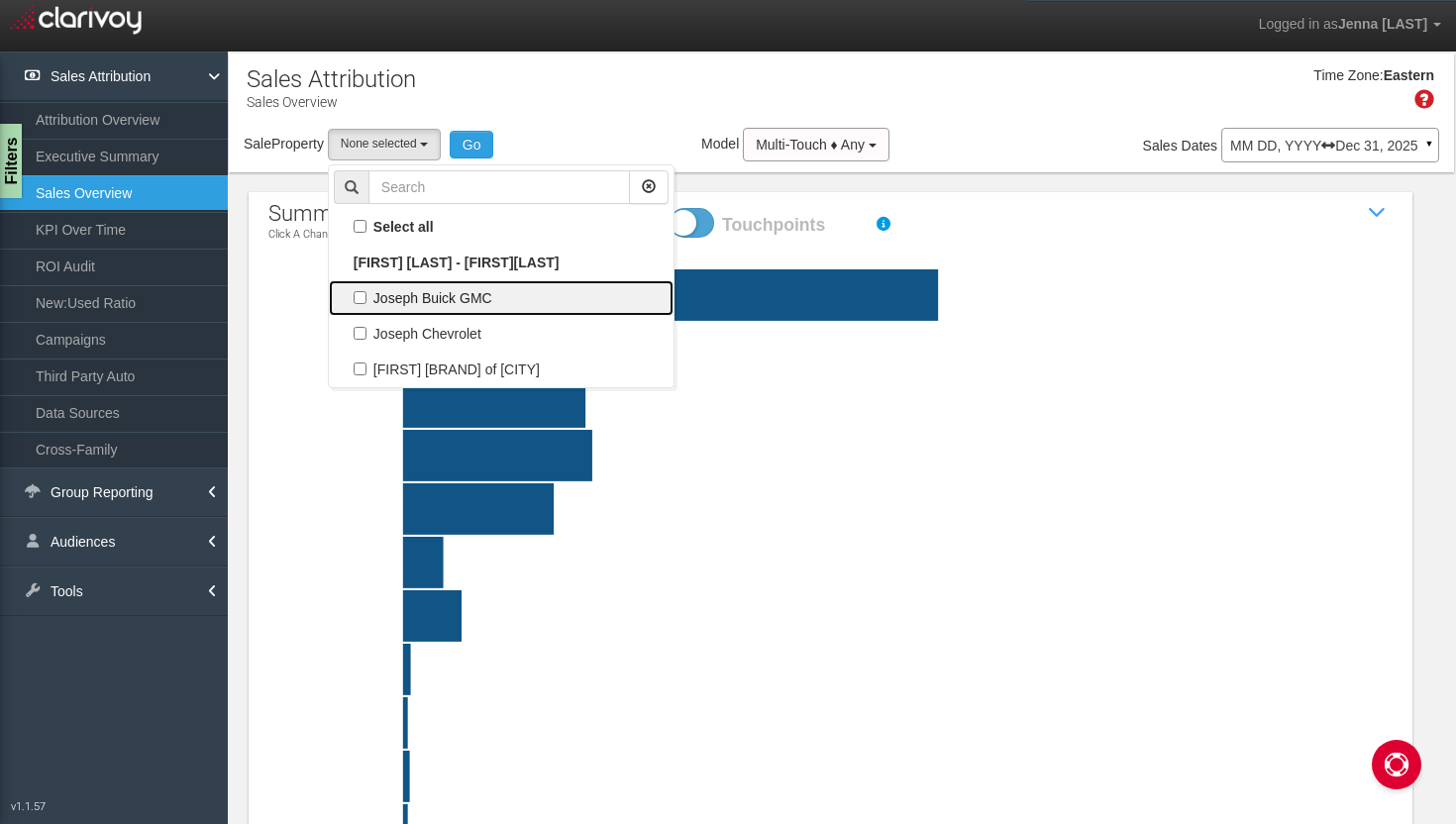 click on "Joseph Buick GMC" at bounding box center [501, 298] 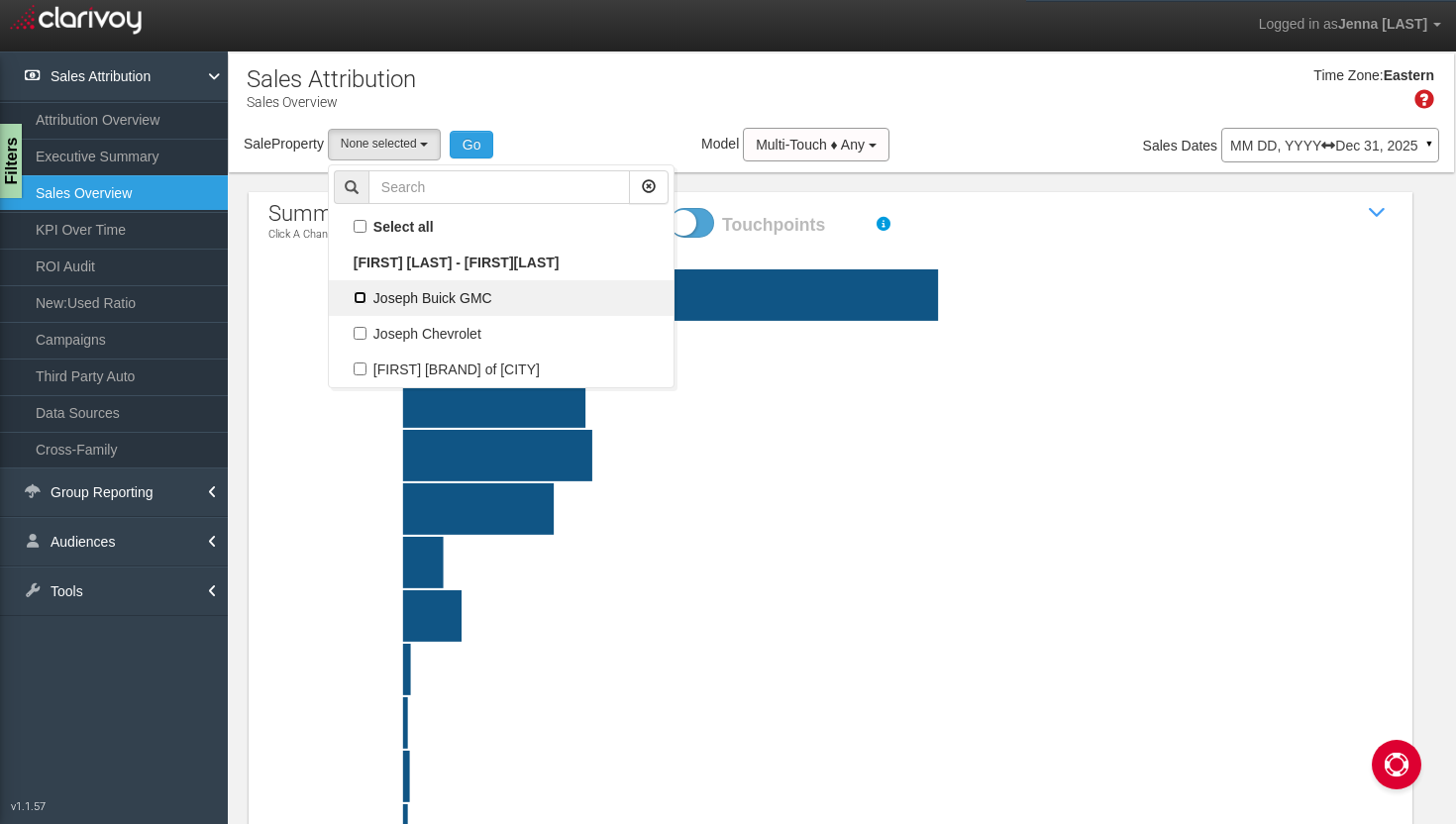 click on "Joseph Buick GMC" at bounding box center (360, 297) 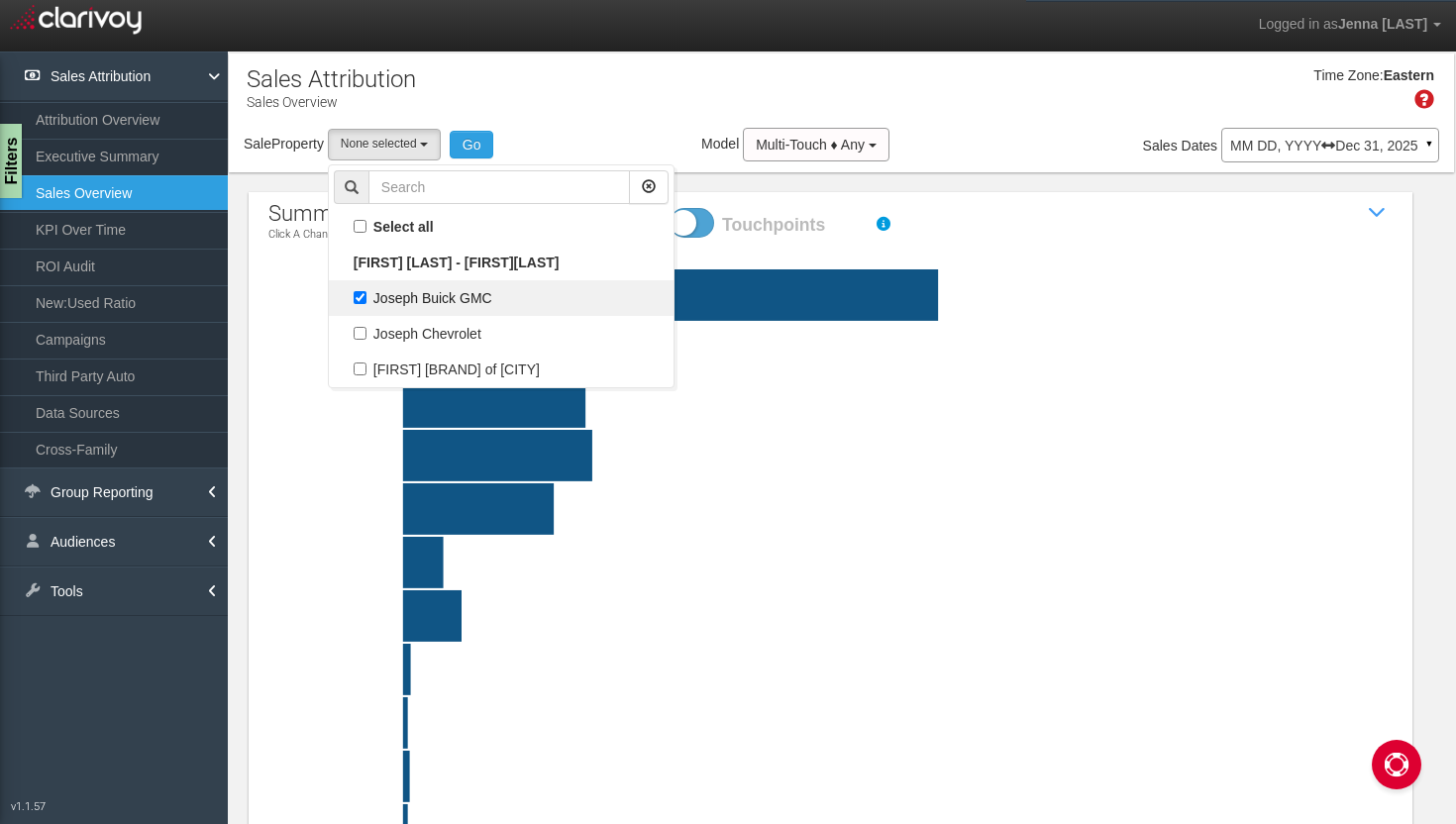 select on "object:430" 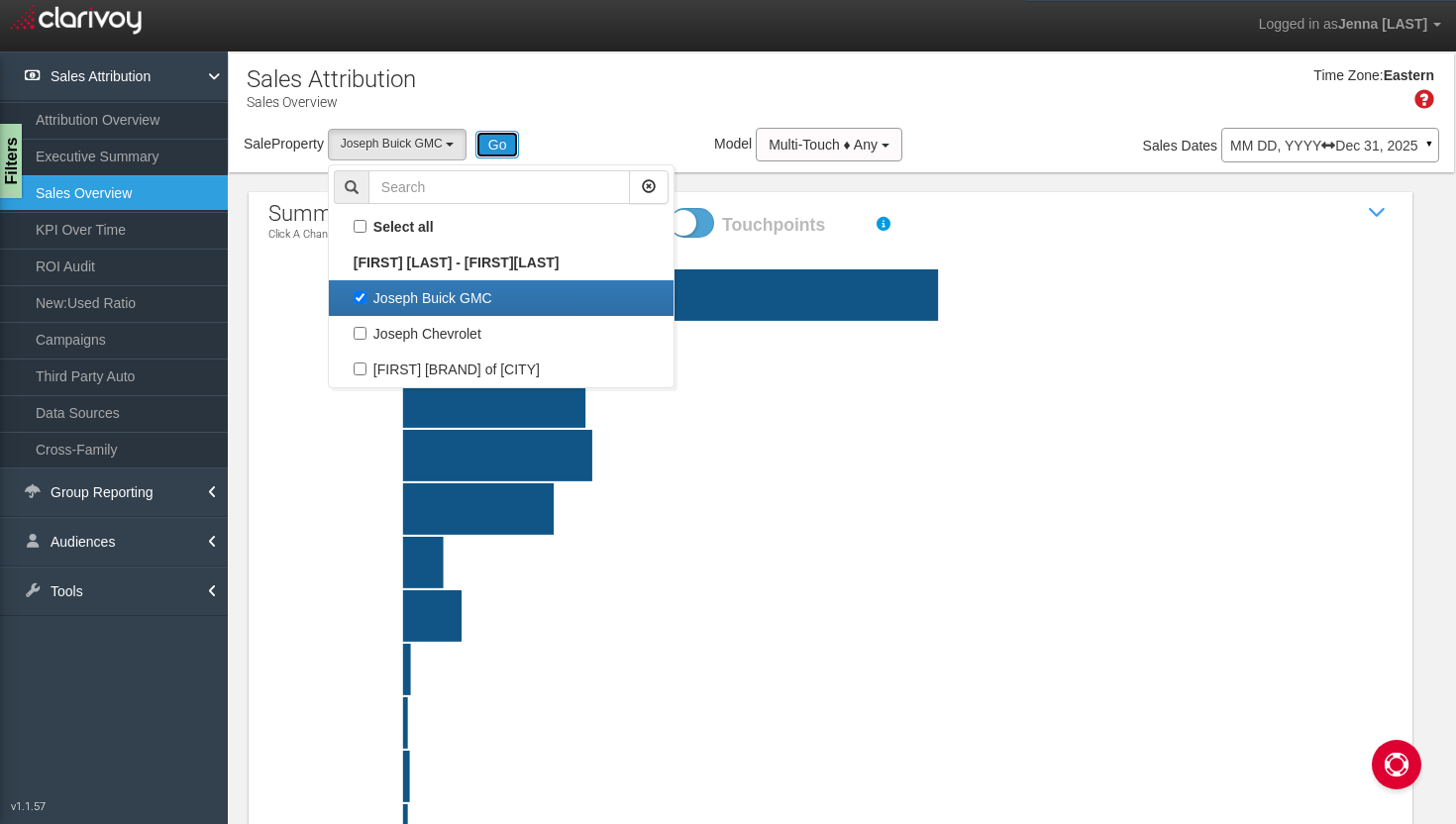 click on "Go" at bounding box center [497, 145] 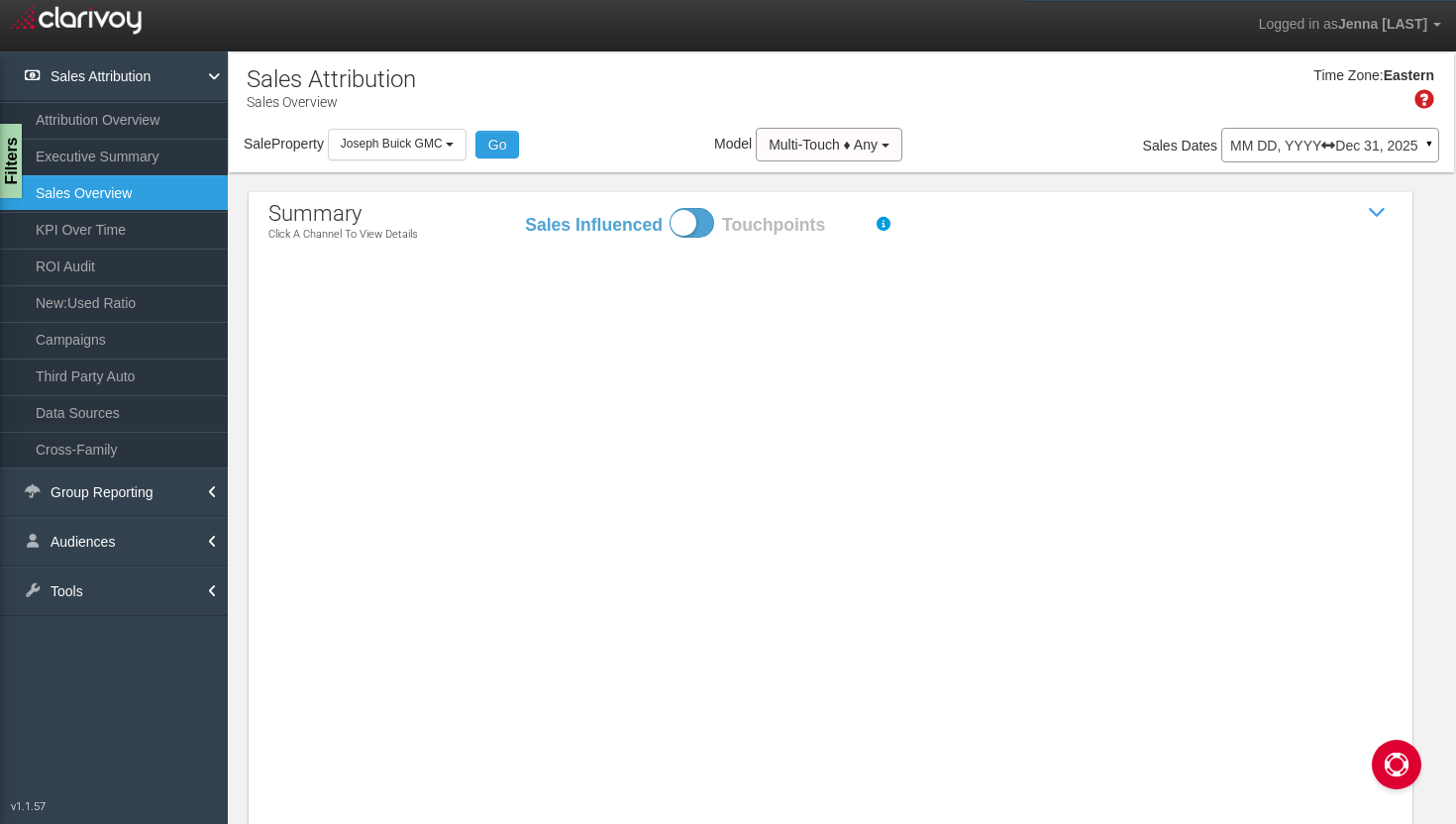 click on "Jan 01, 2025   Dec 31, 2025" at bounding box center [1330, 146] 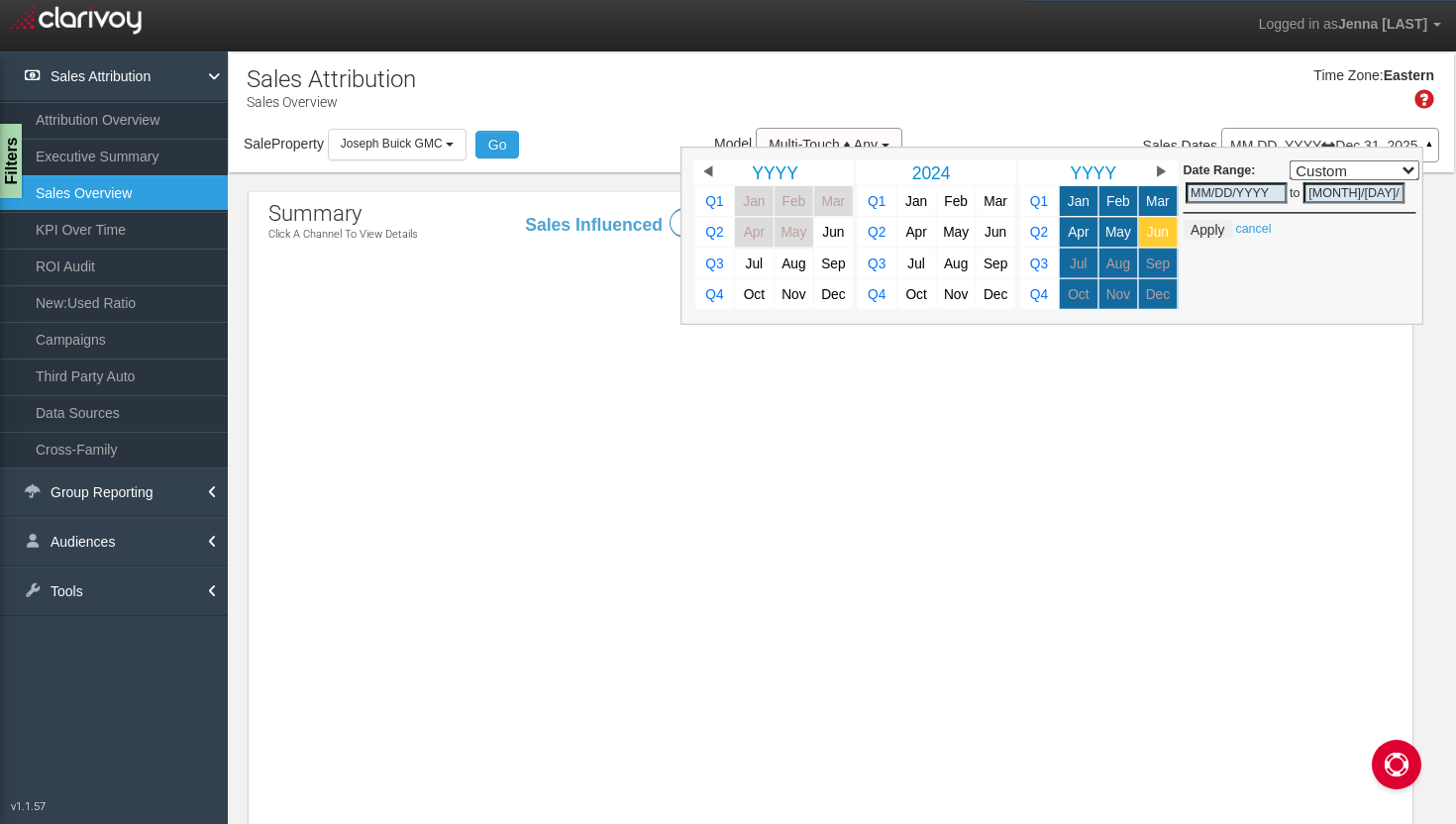 click on "Jun" at bounding box center (1158, 232) 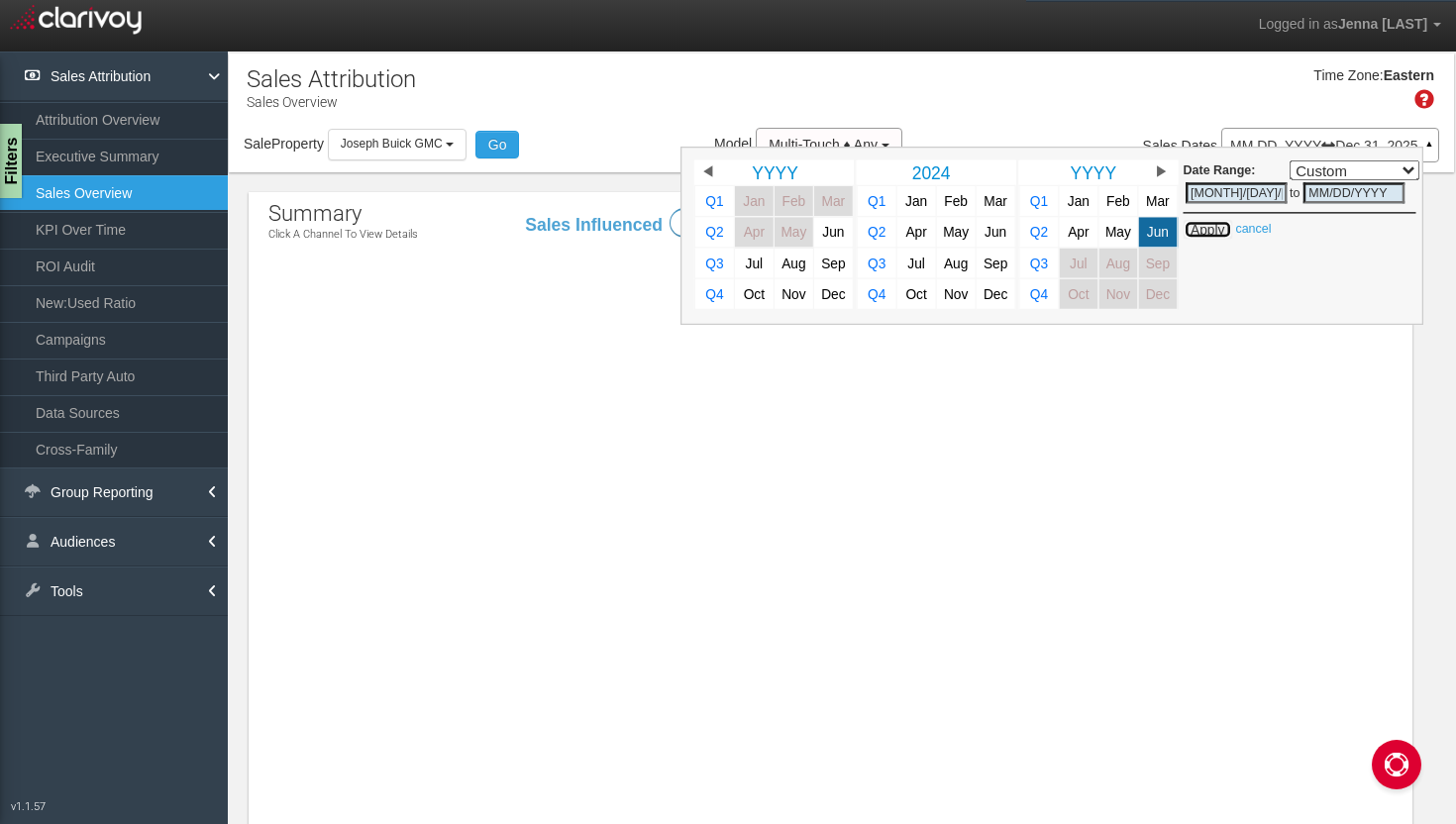 click on "Apply" at bounding box center (1207, 230) 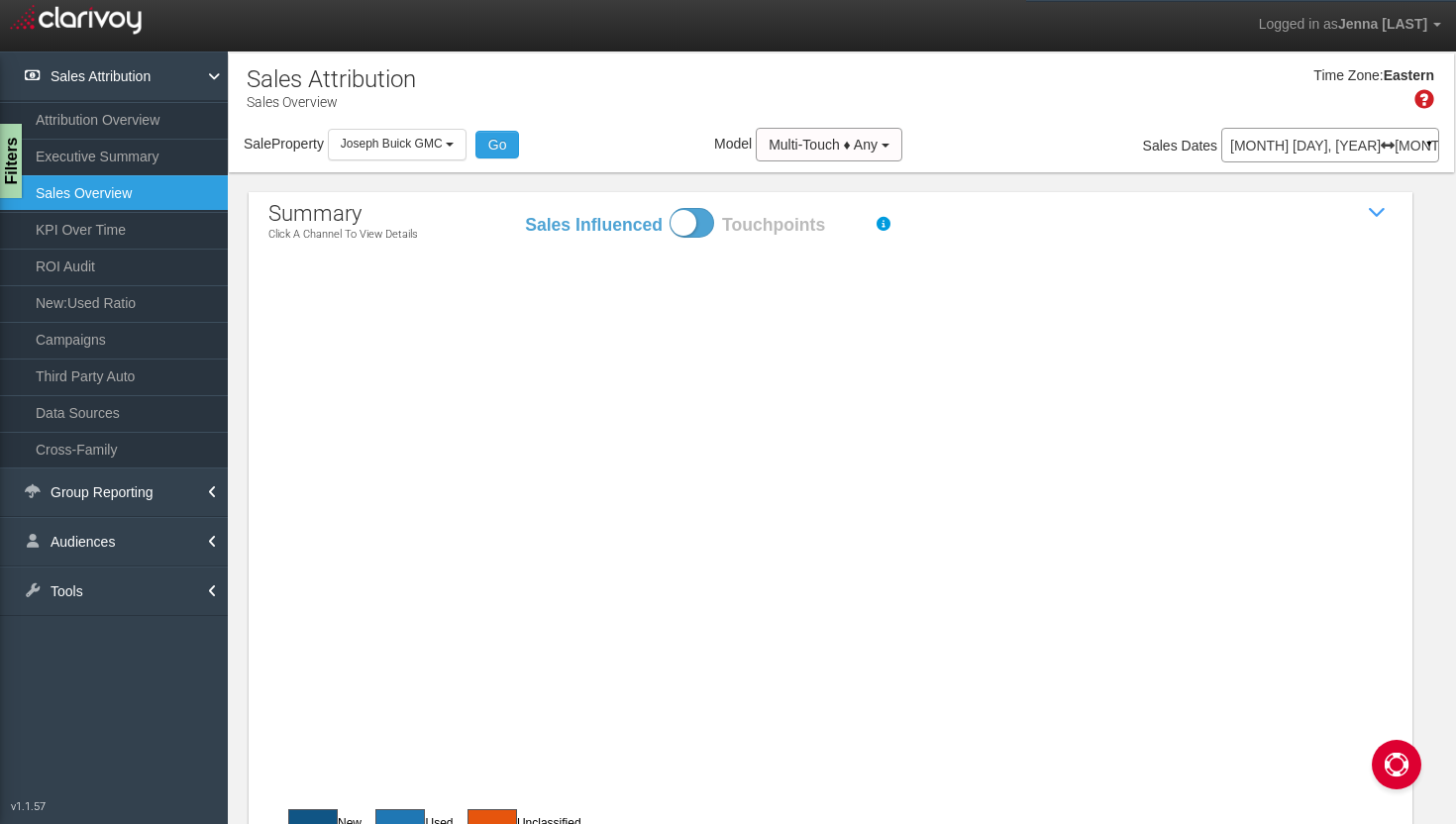 click 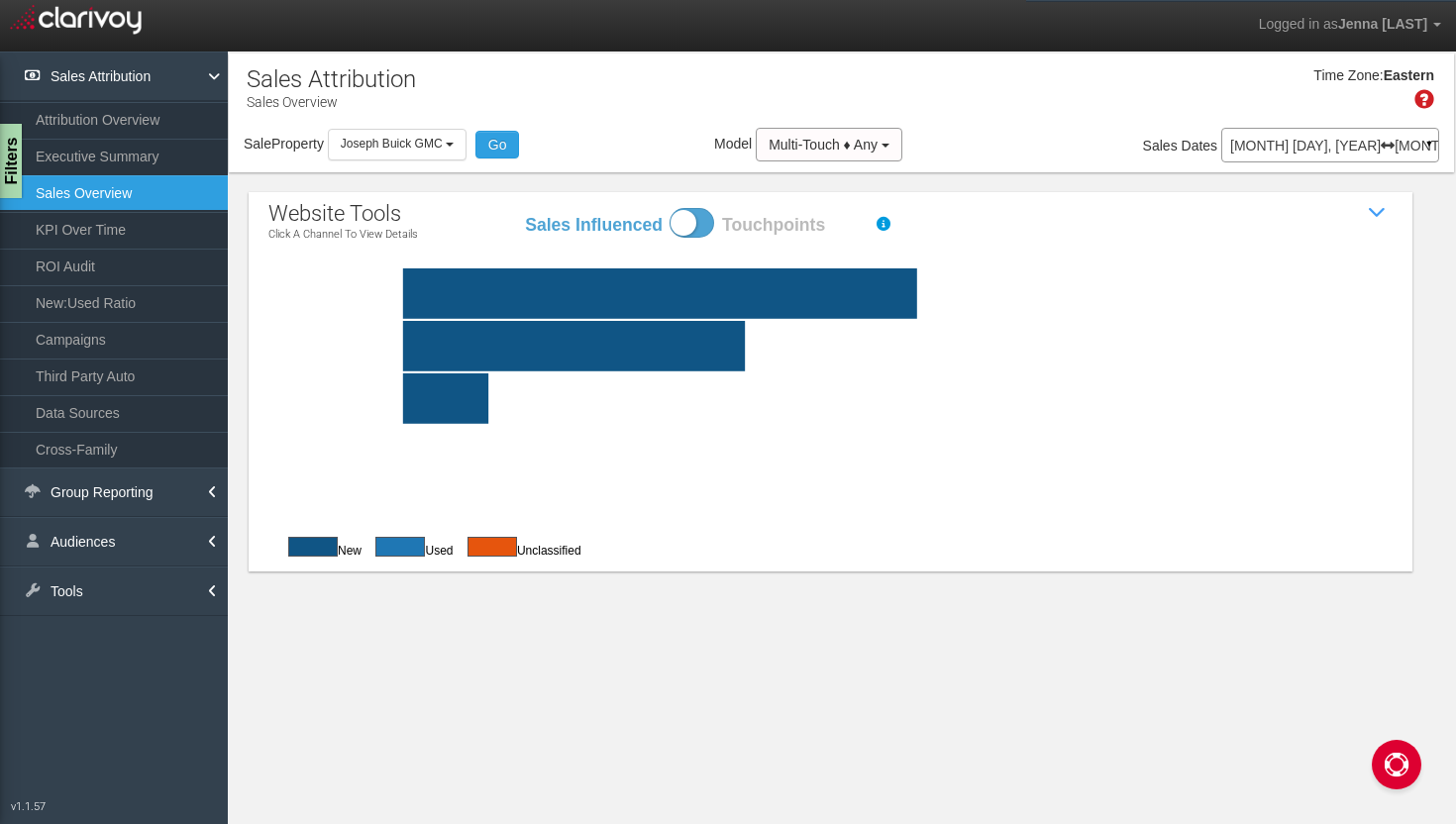 click on "Jun 01, 2025   Jun 30, 2025" at bounding box center [1330, 146] 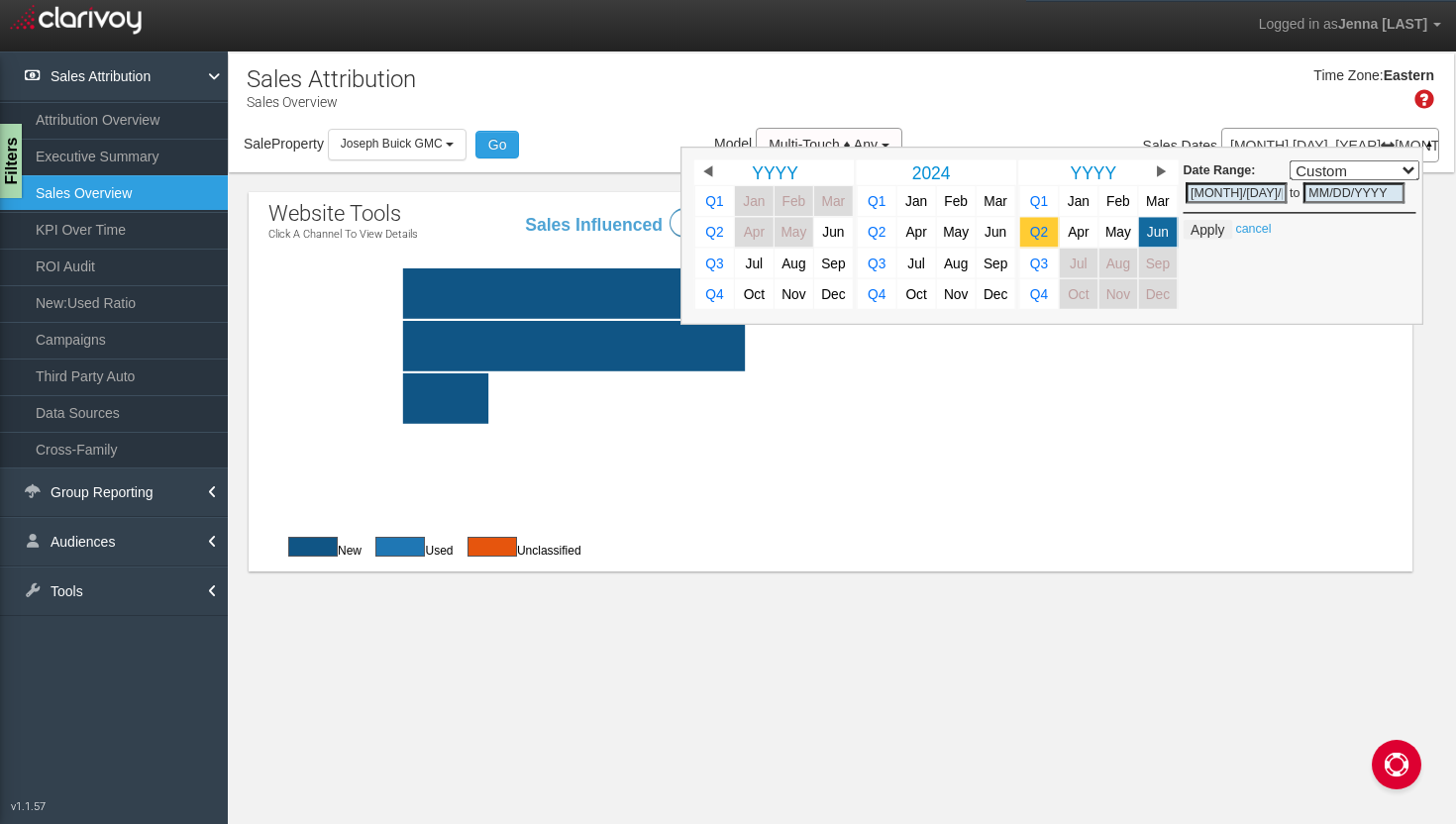 click on "Q2" at bounding box center [1039, 232] 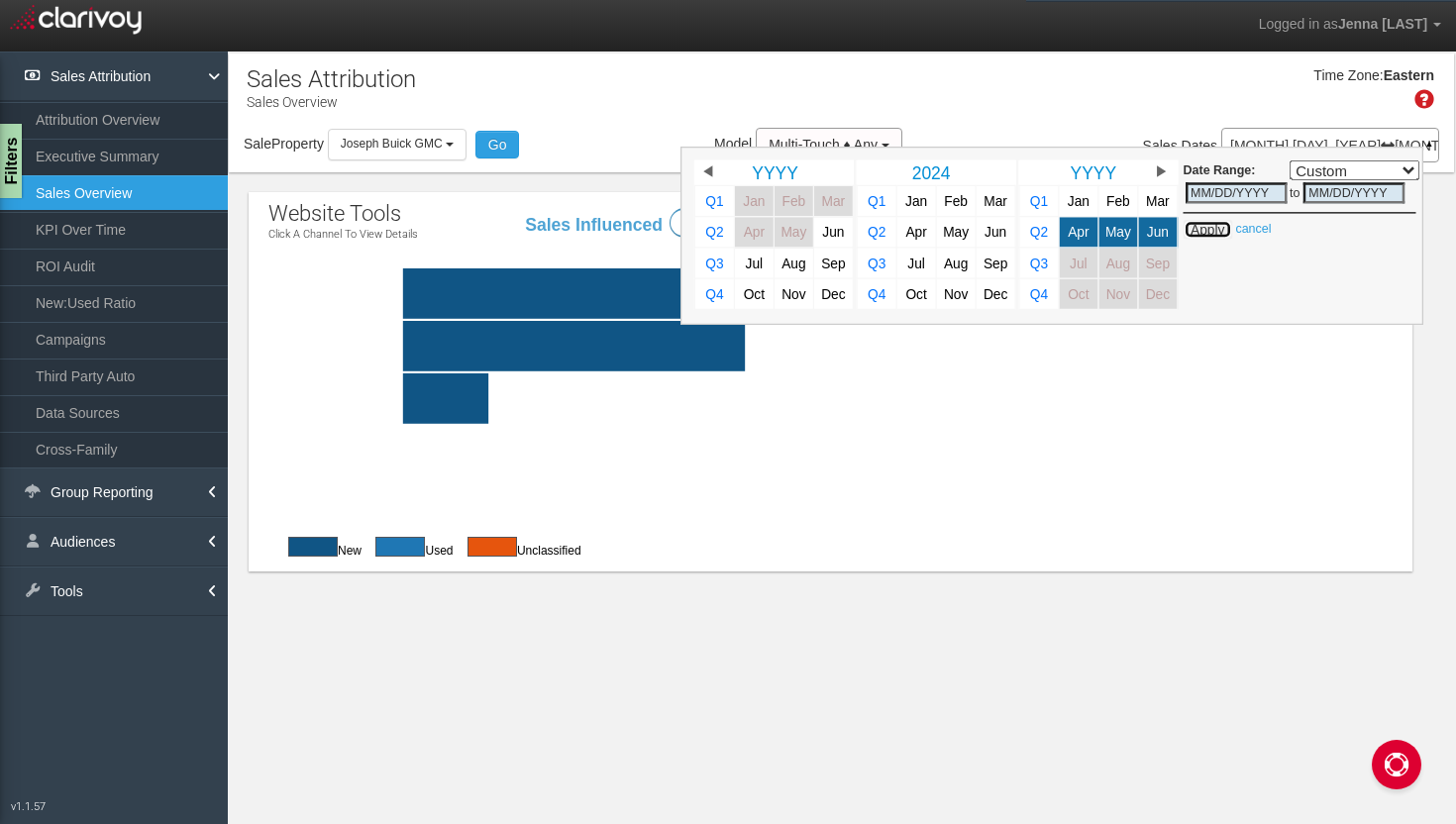 click on "Apply" at bounding box center [1207, 230] 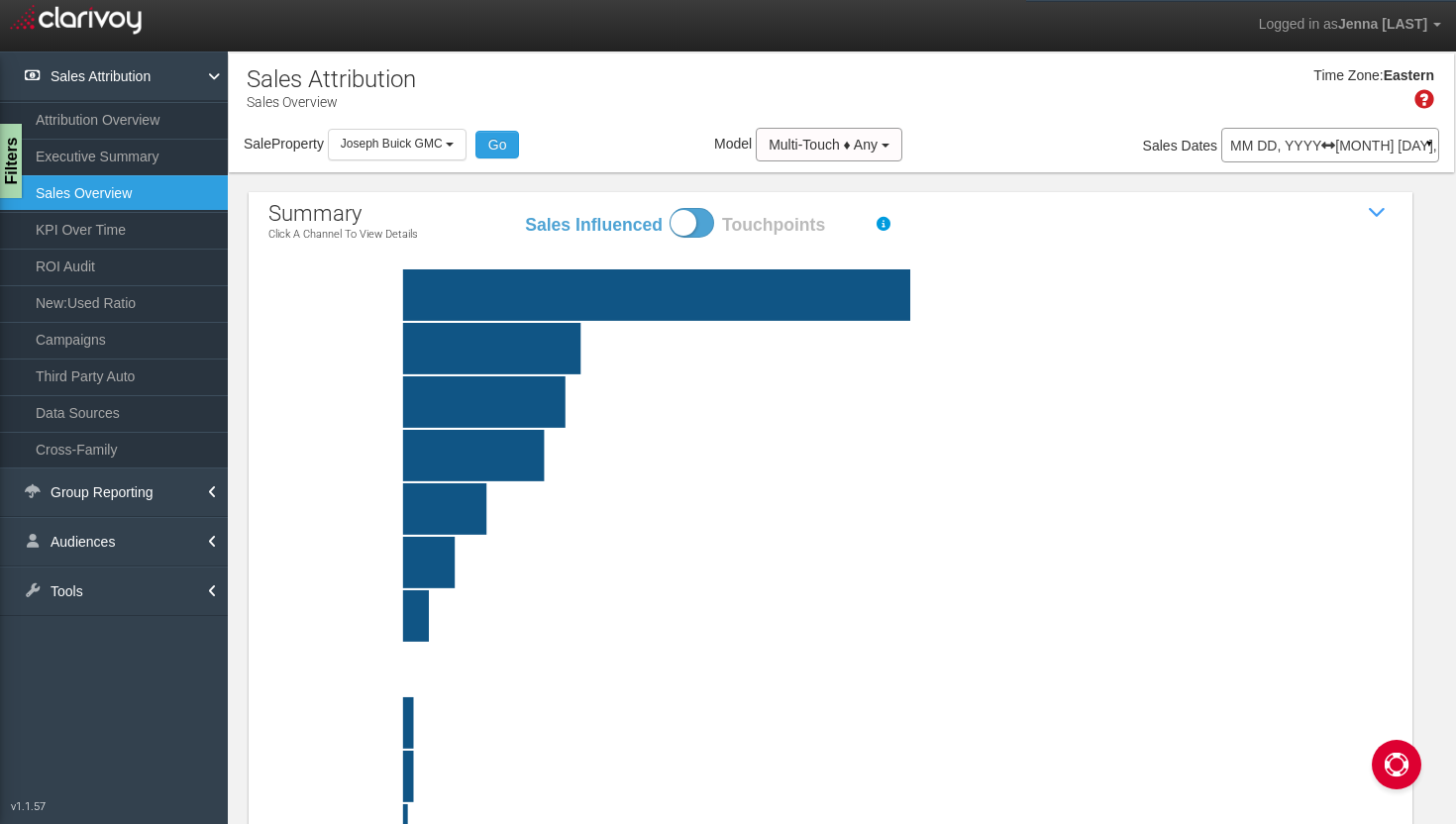 click 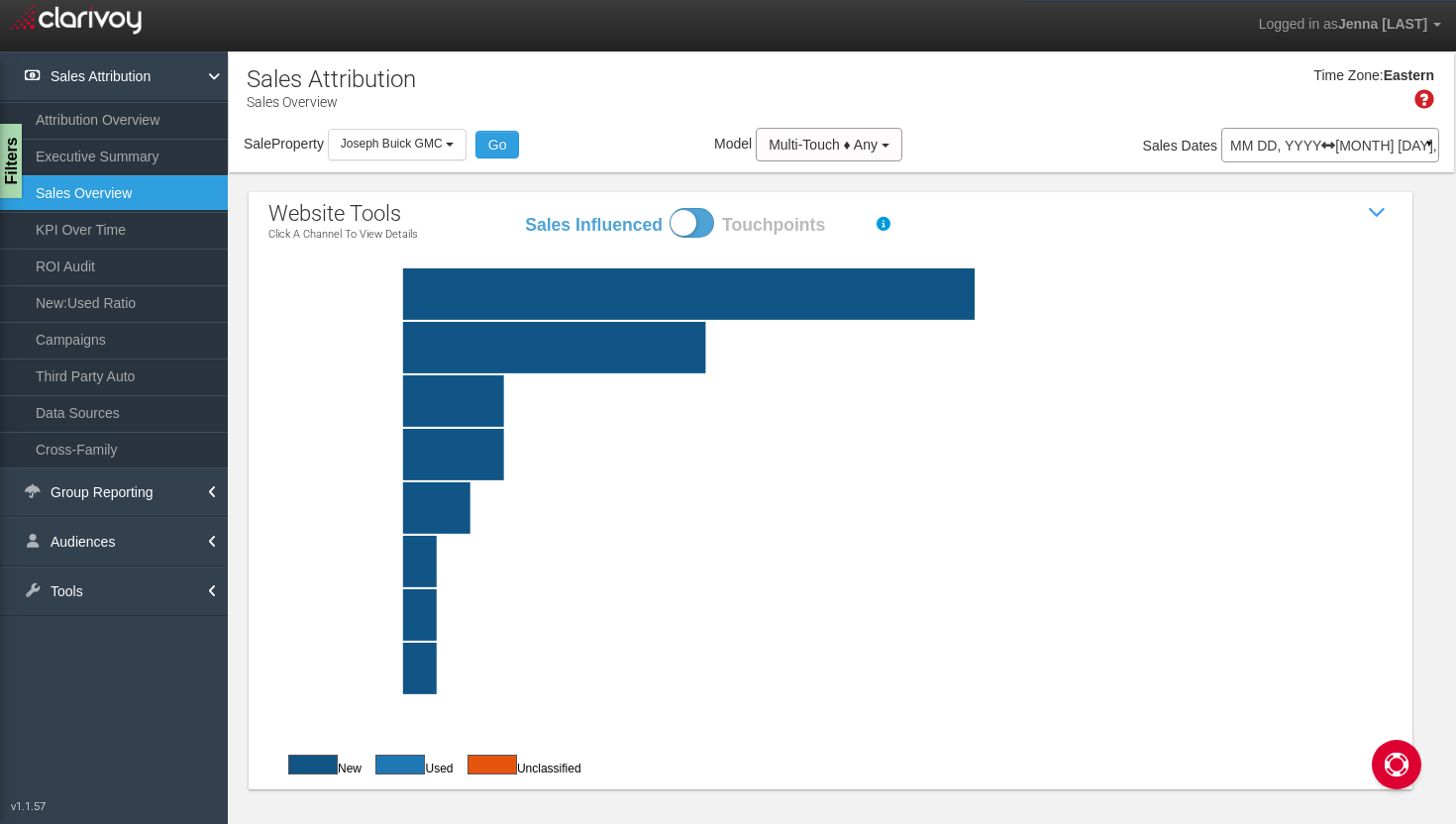 click at bounding box center (1328, 146) 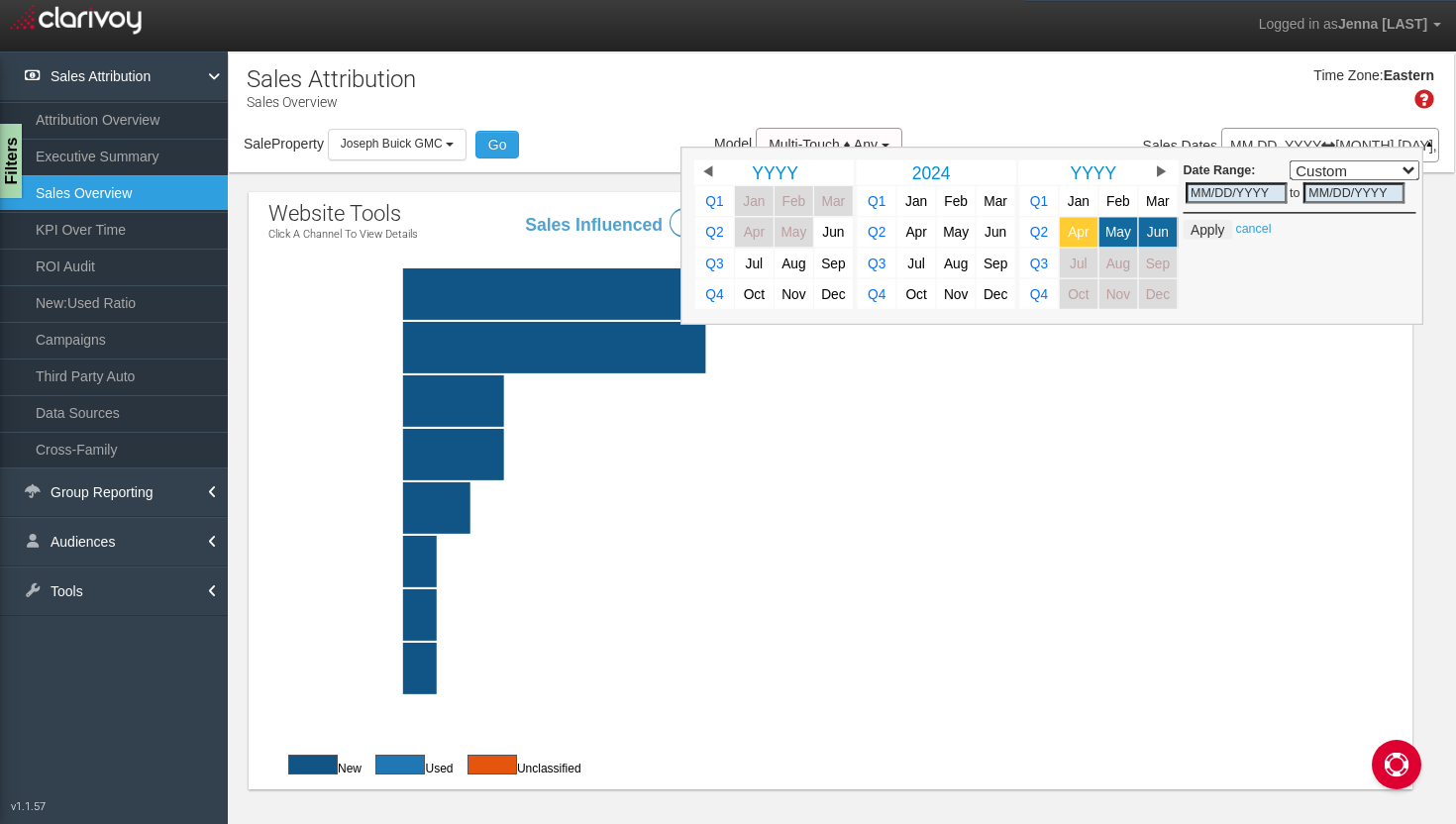 click on "Apr" at bounding box center (1078, 232) 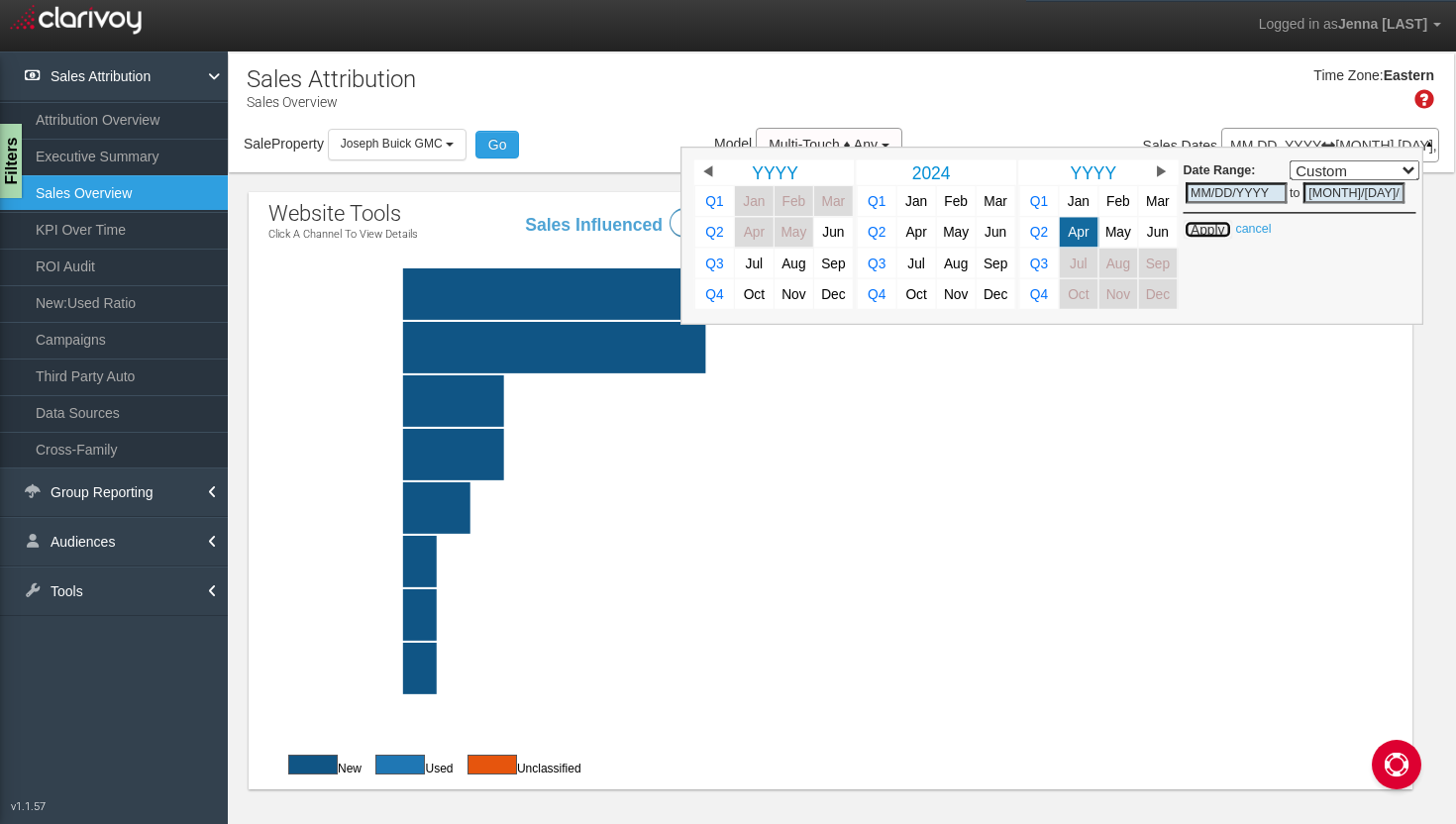 click on "Apply" at bounding box center (1207, 230) 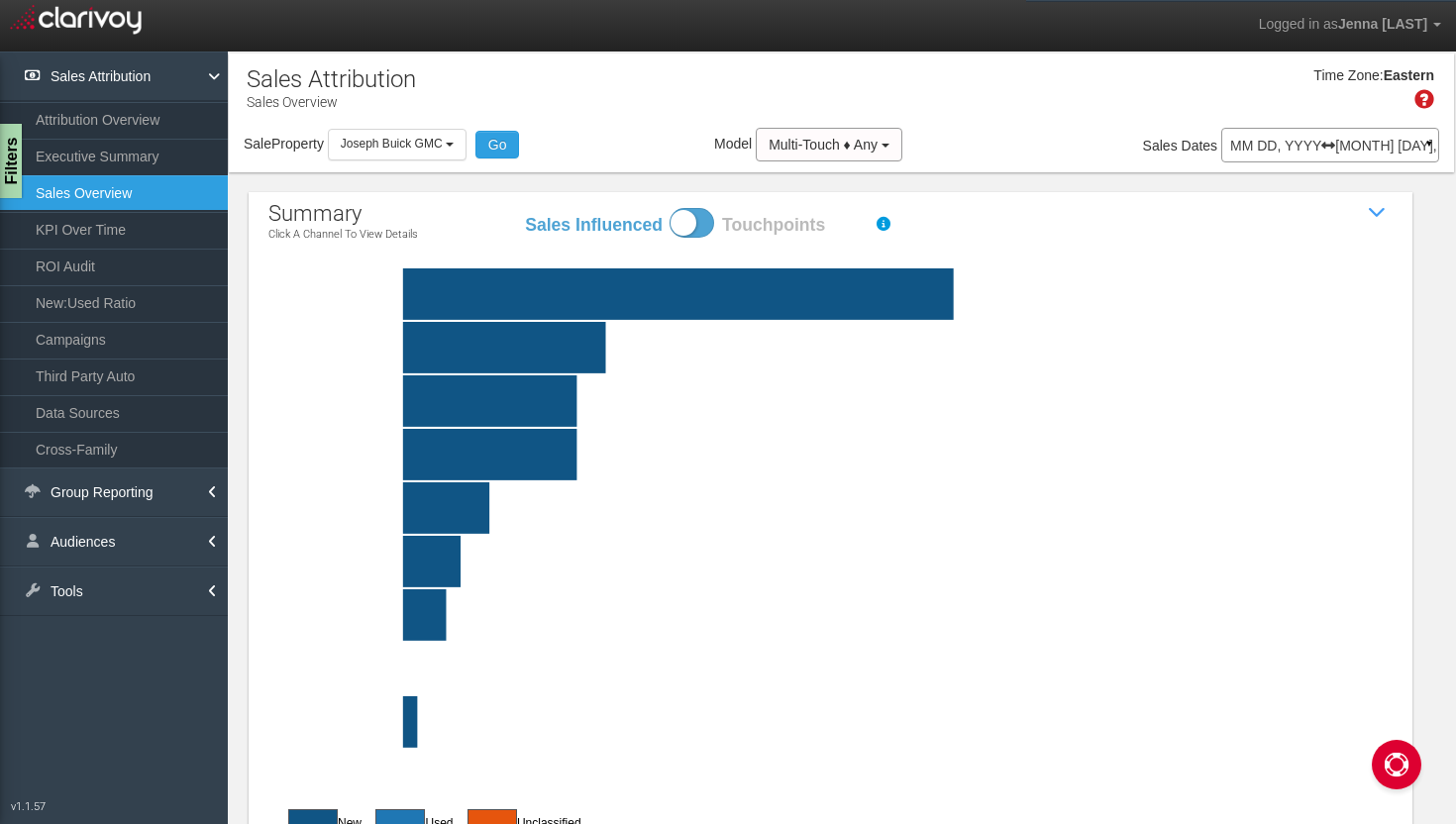 click 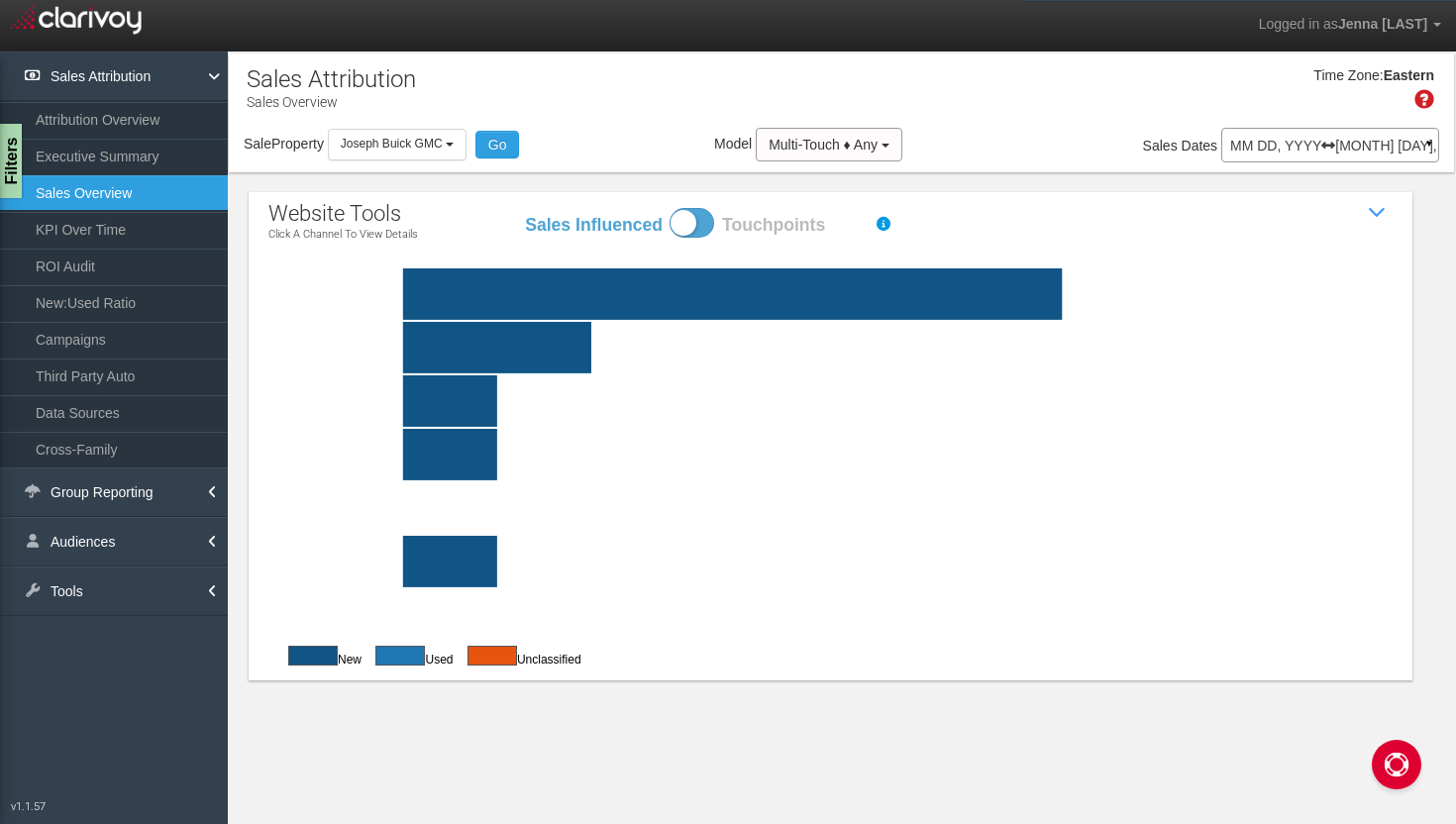 click on "Apr 01, 2025   Apr 30, 2025" at bounding box center (1330, 146) 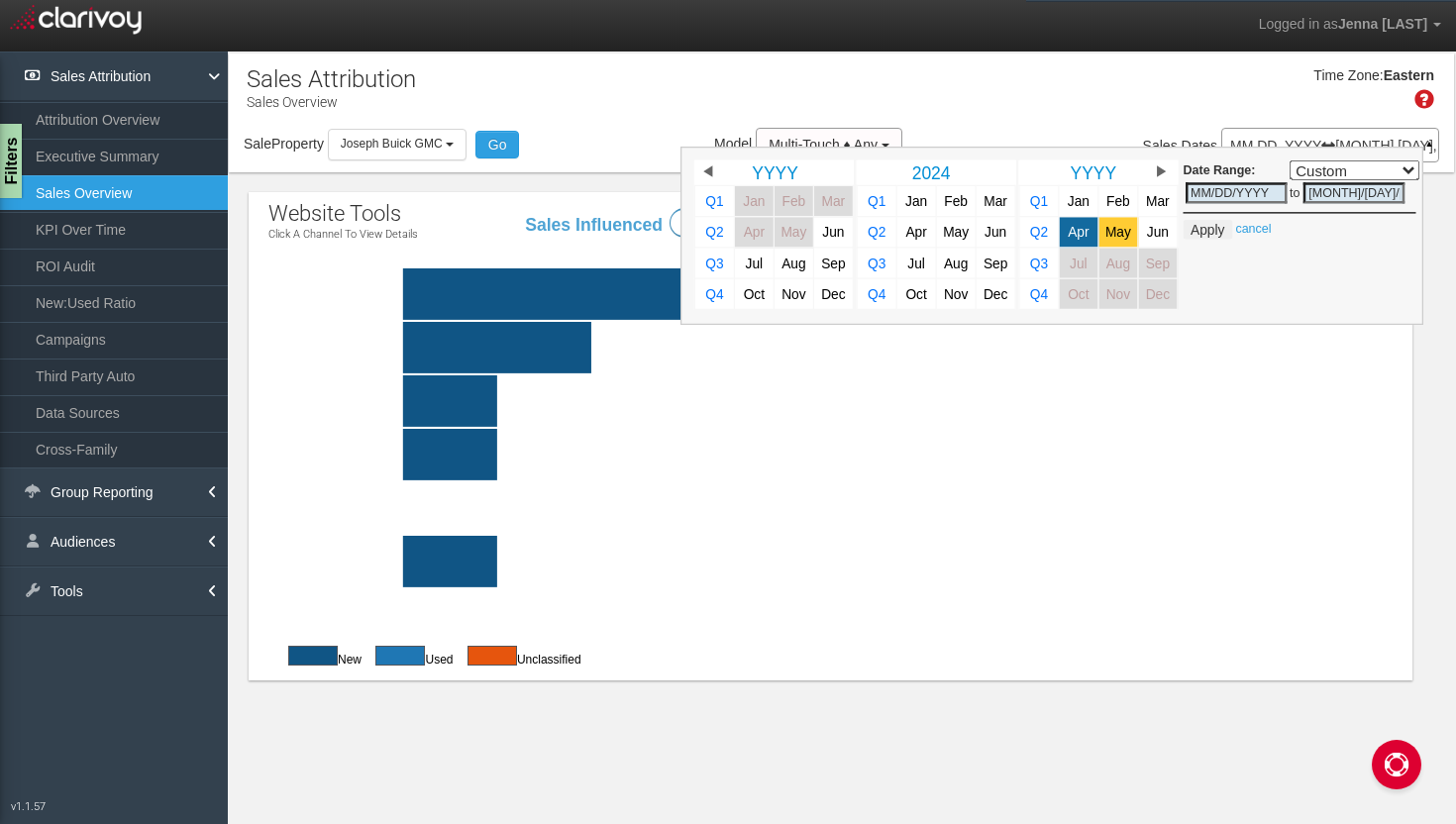 click on "May" at bounding box center (1118, 232) 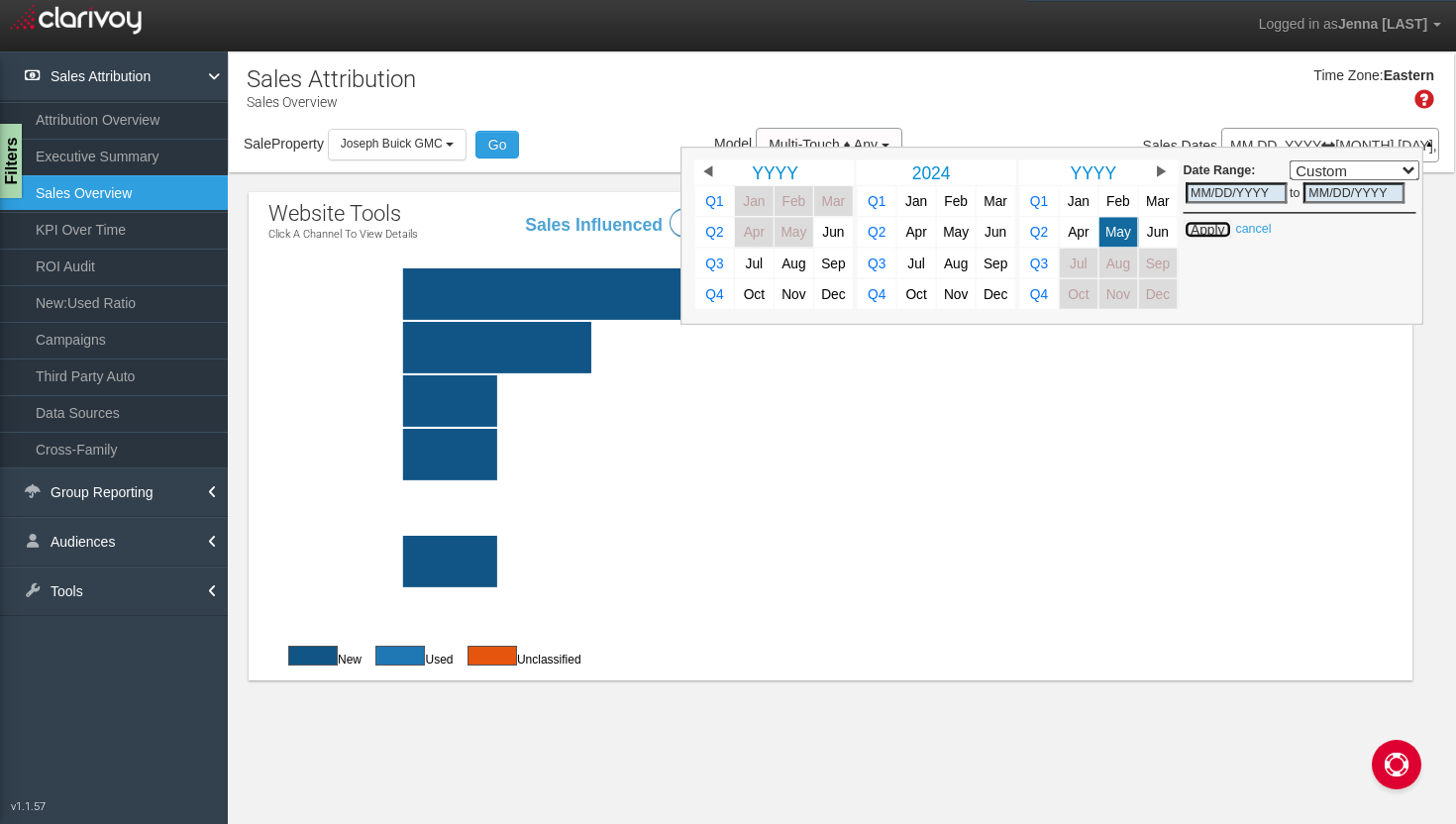 click on "Apply" at bounding box center [1207, 230] 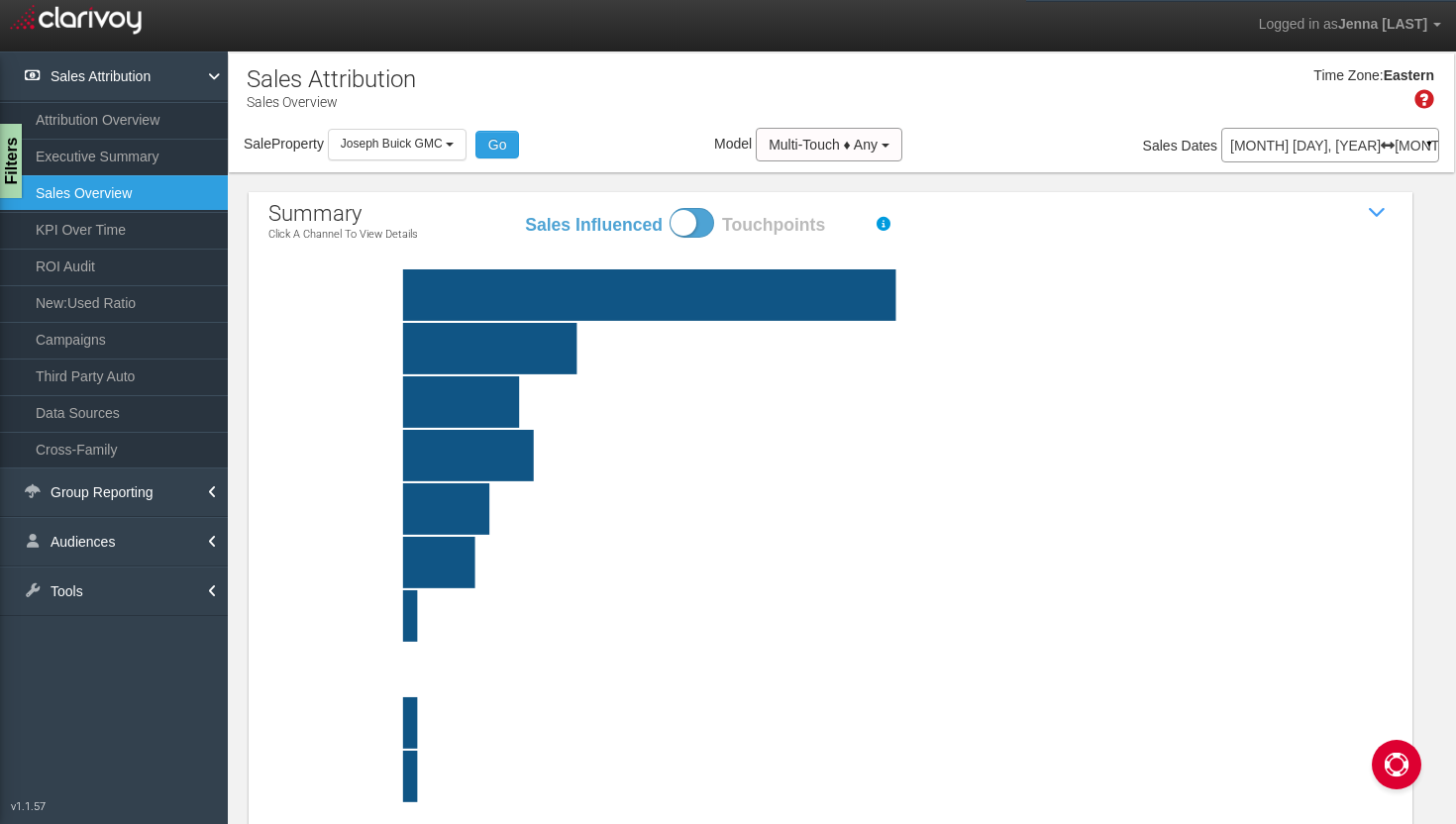 click 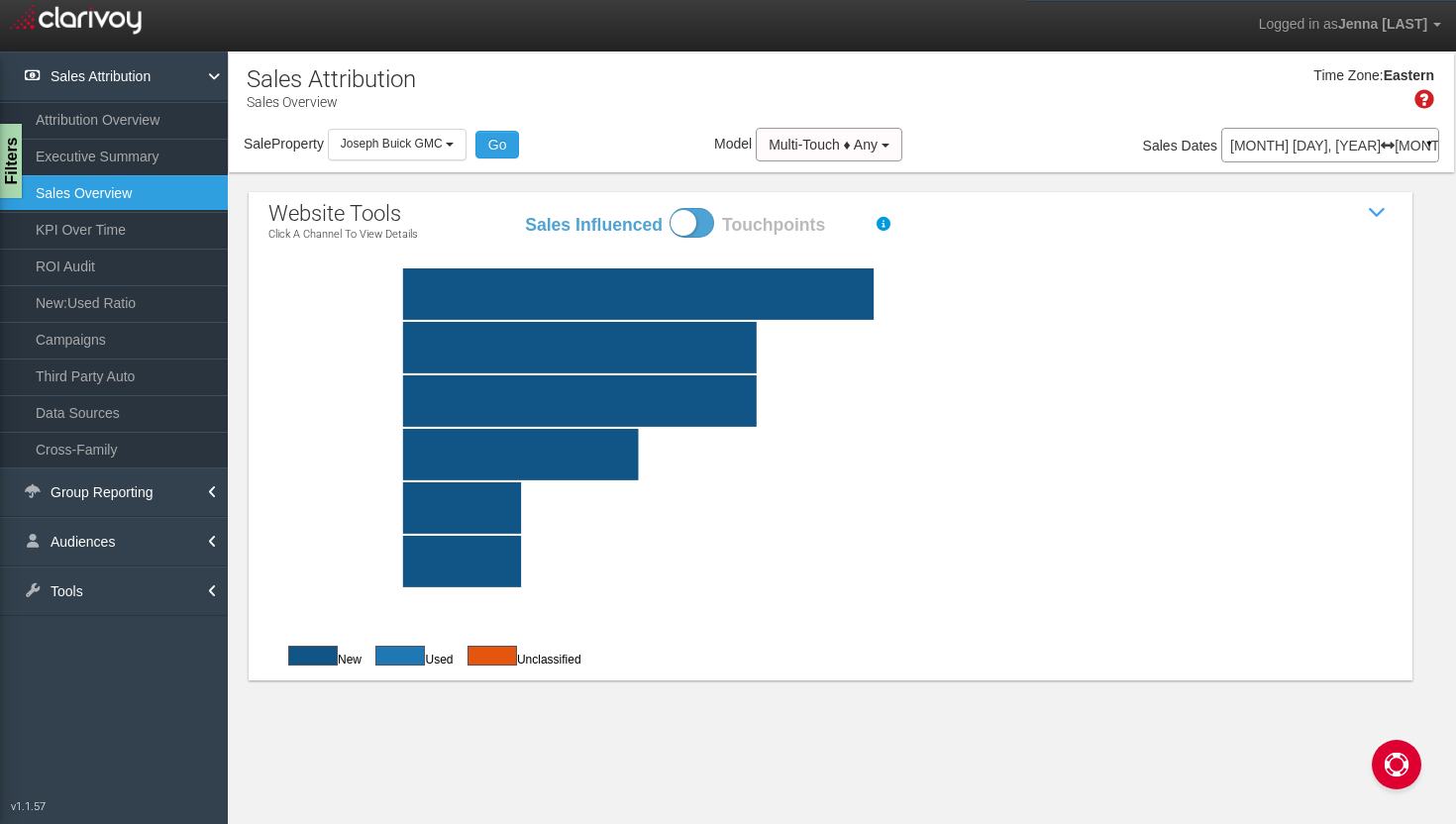 click on "May 01, 2025   May 31, 2025" at bounding box center (1330, 146) 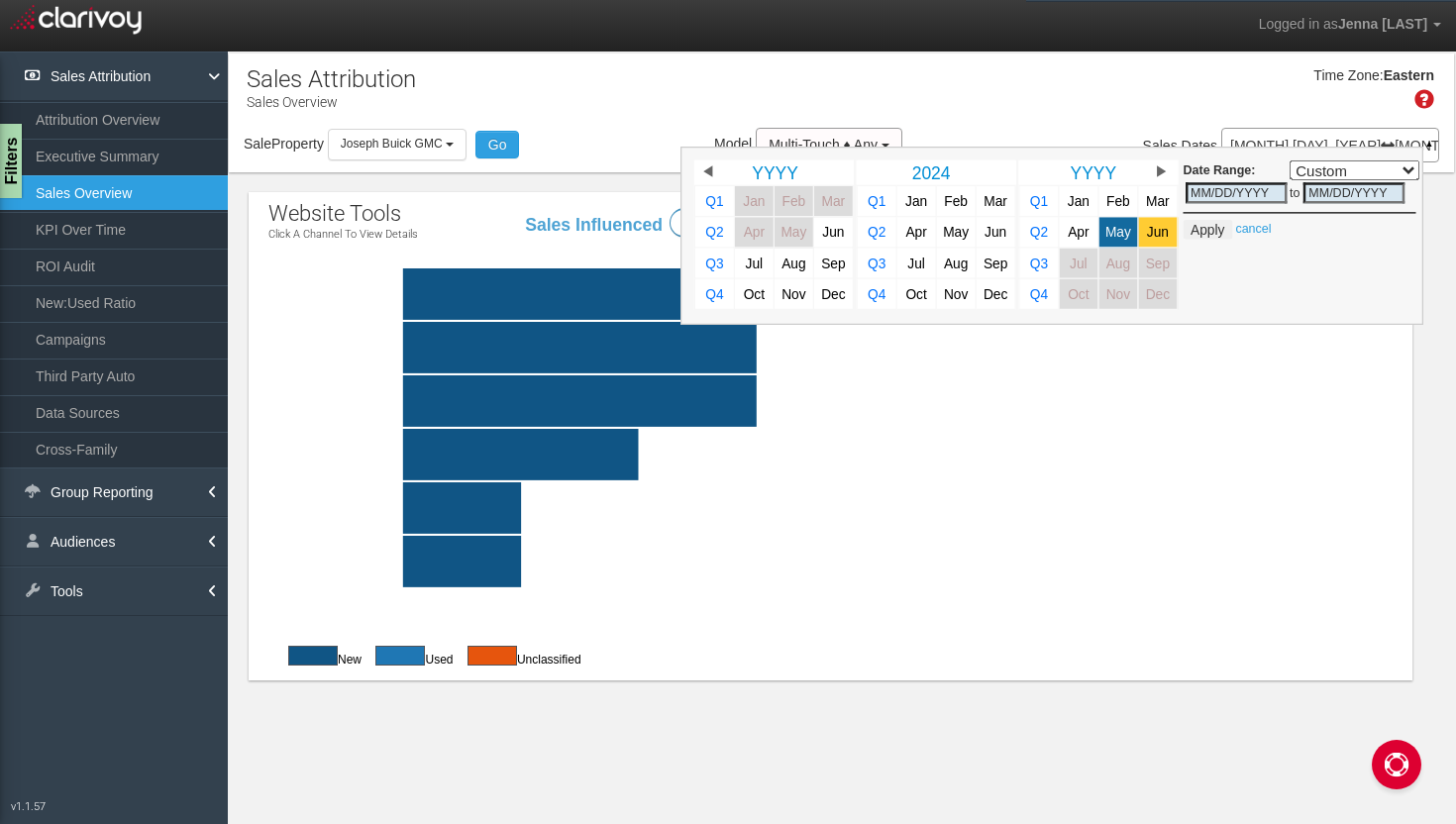 click on "Jun" at bounding box center (1158, 232) 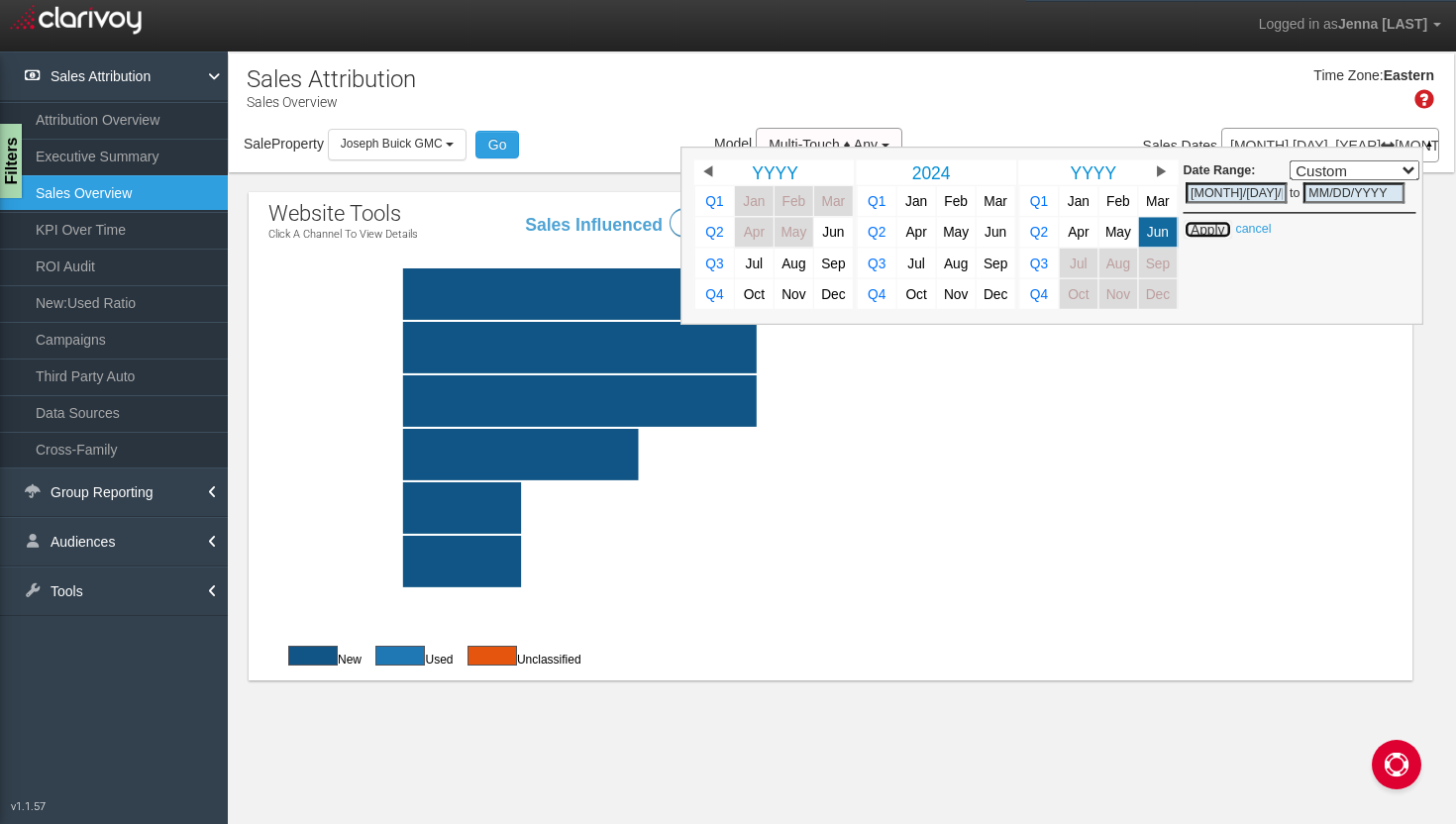 click on "Apply" at bounding box center (1207, 230) 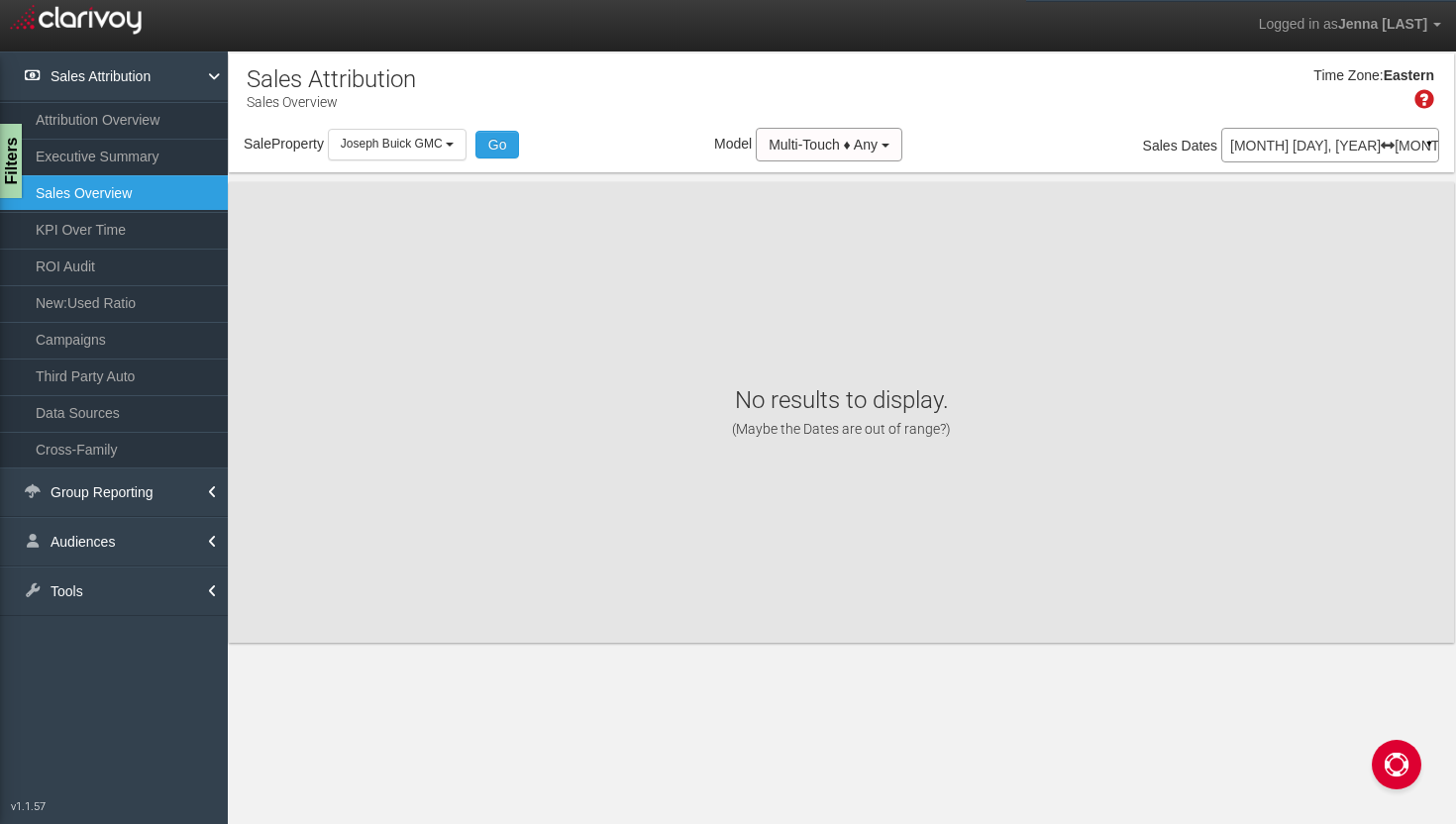 scroll, scrollTop: 0, scrollLeft: 0, axis: both 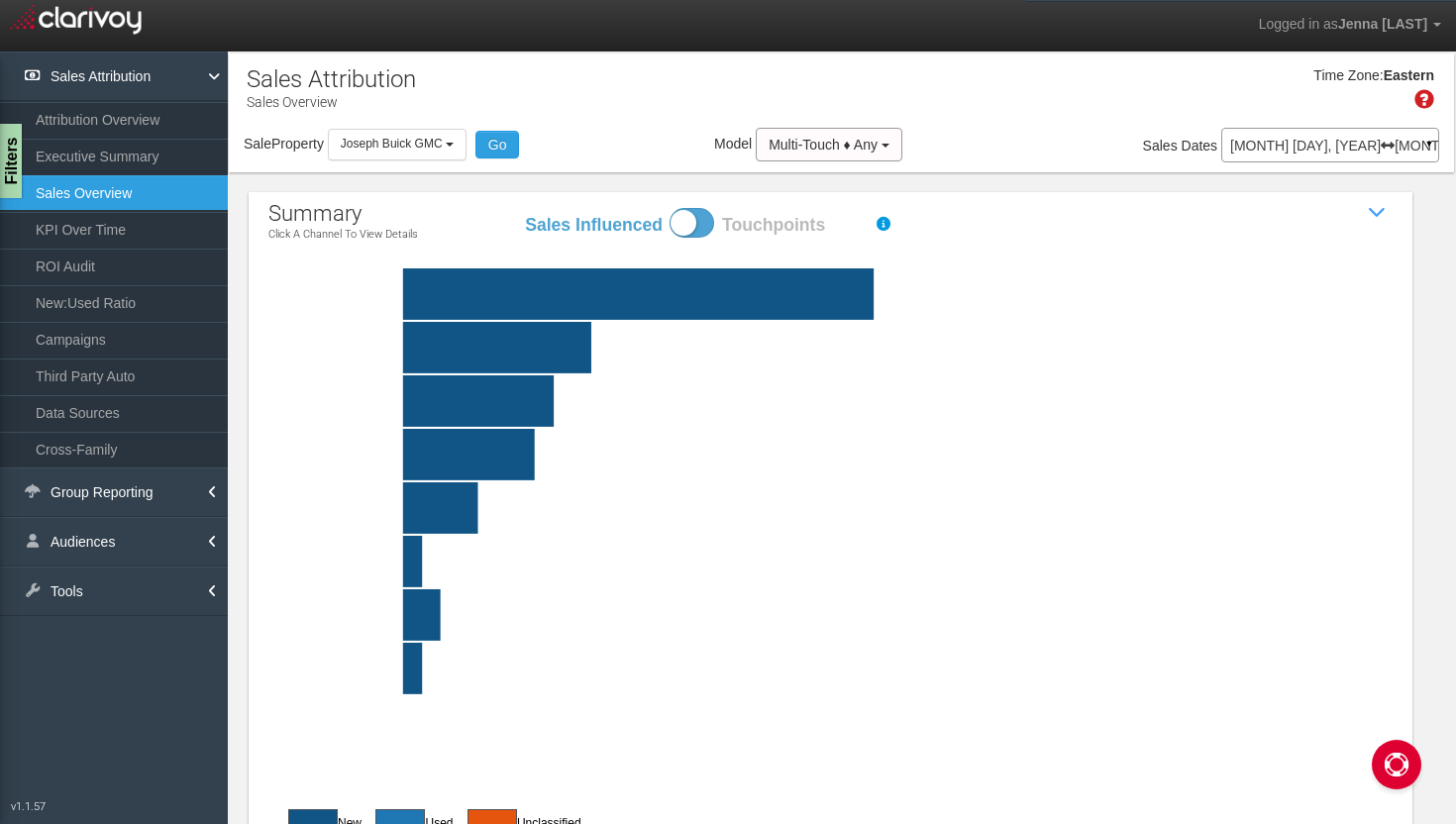 click 